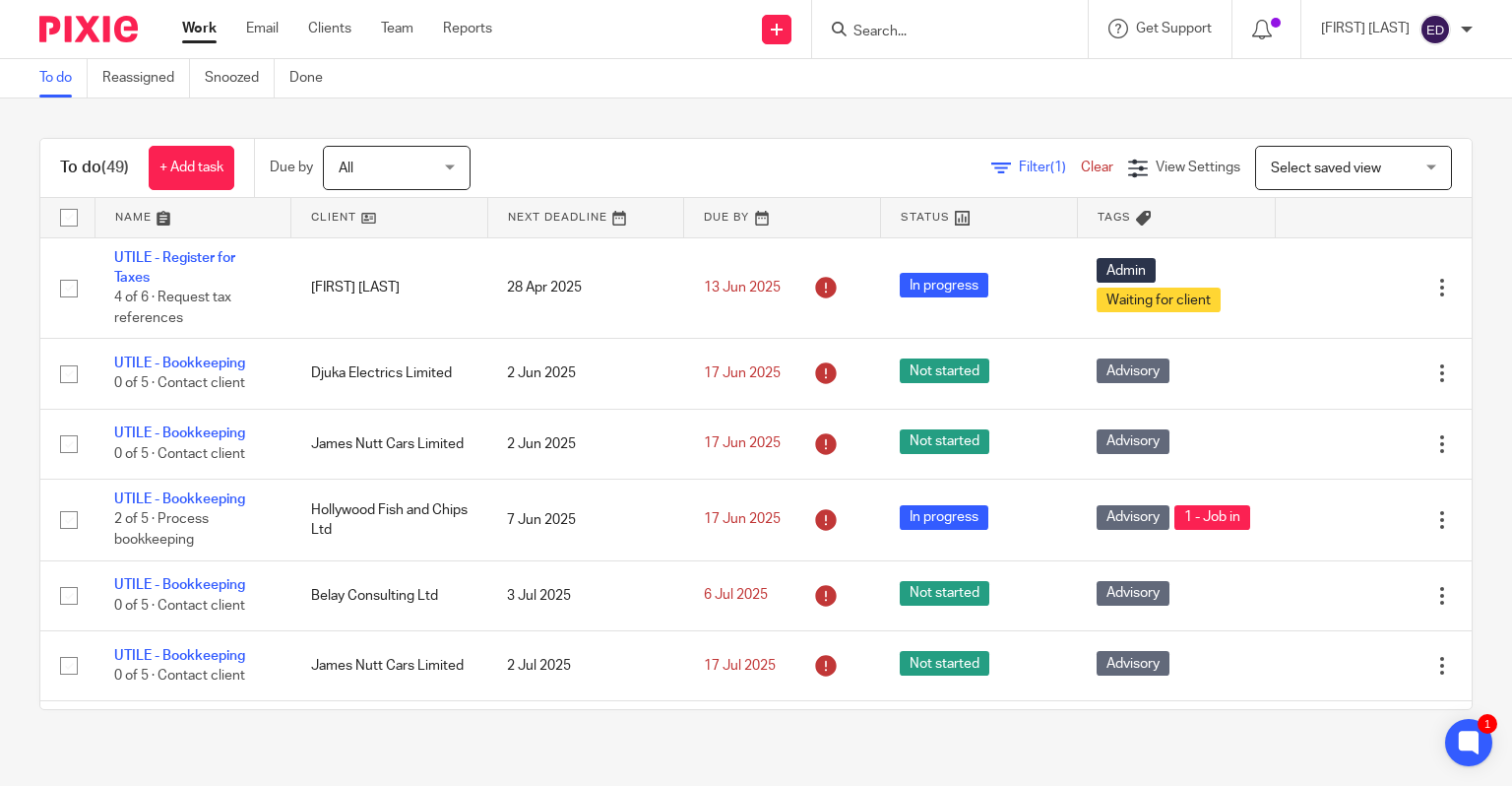 scroll, scrollTop: 0, scrollLeft: 0, axis: both 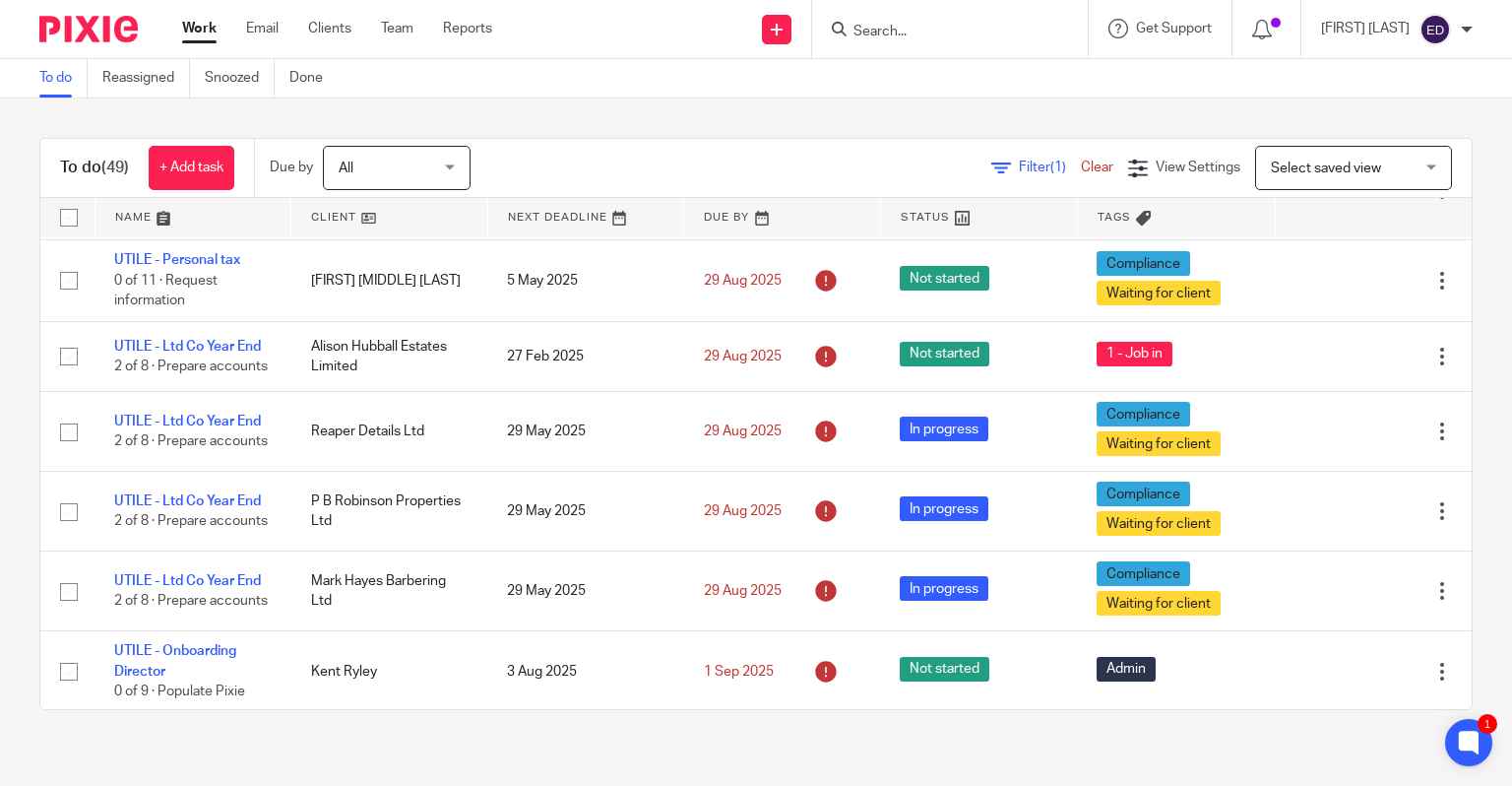 click at bounding box center (940, 33) 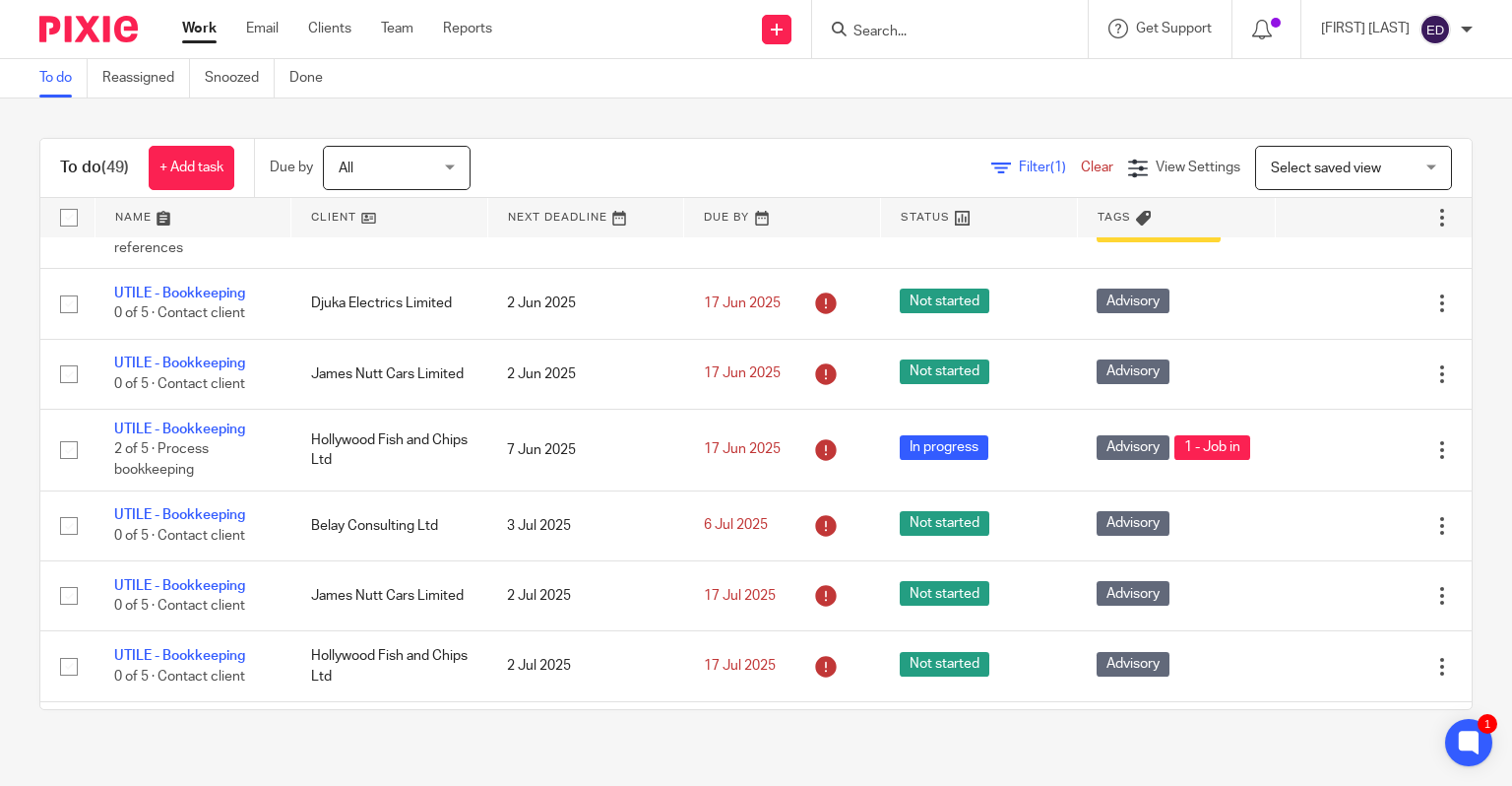 scroll, scrollTop: 0, scrollLeft: 0, axis: both 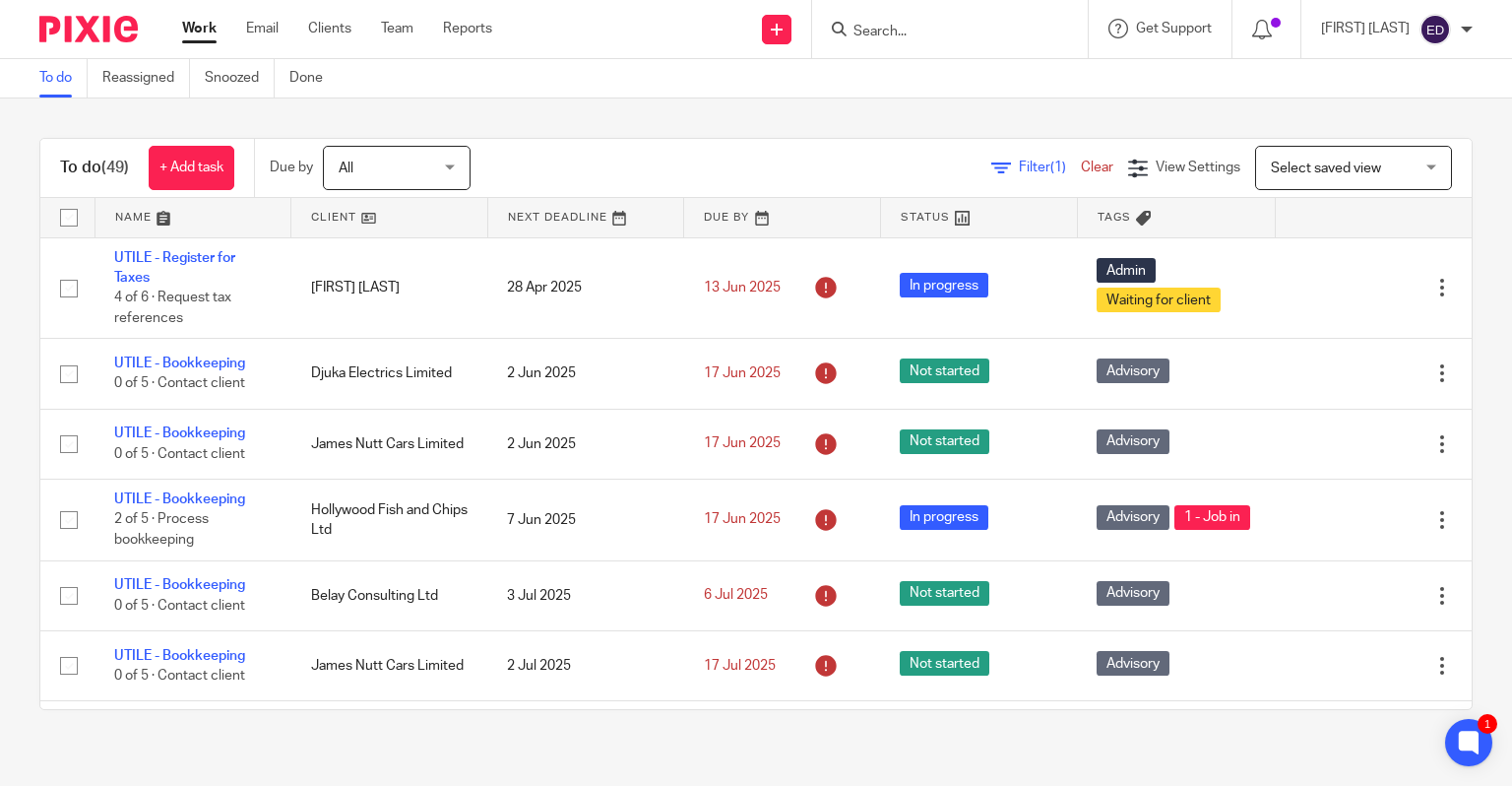 click at bounding box center [950, 29] 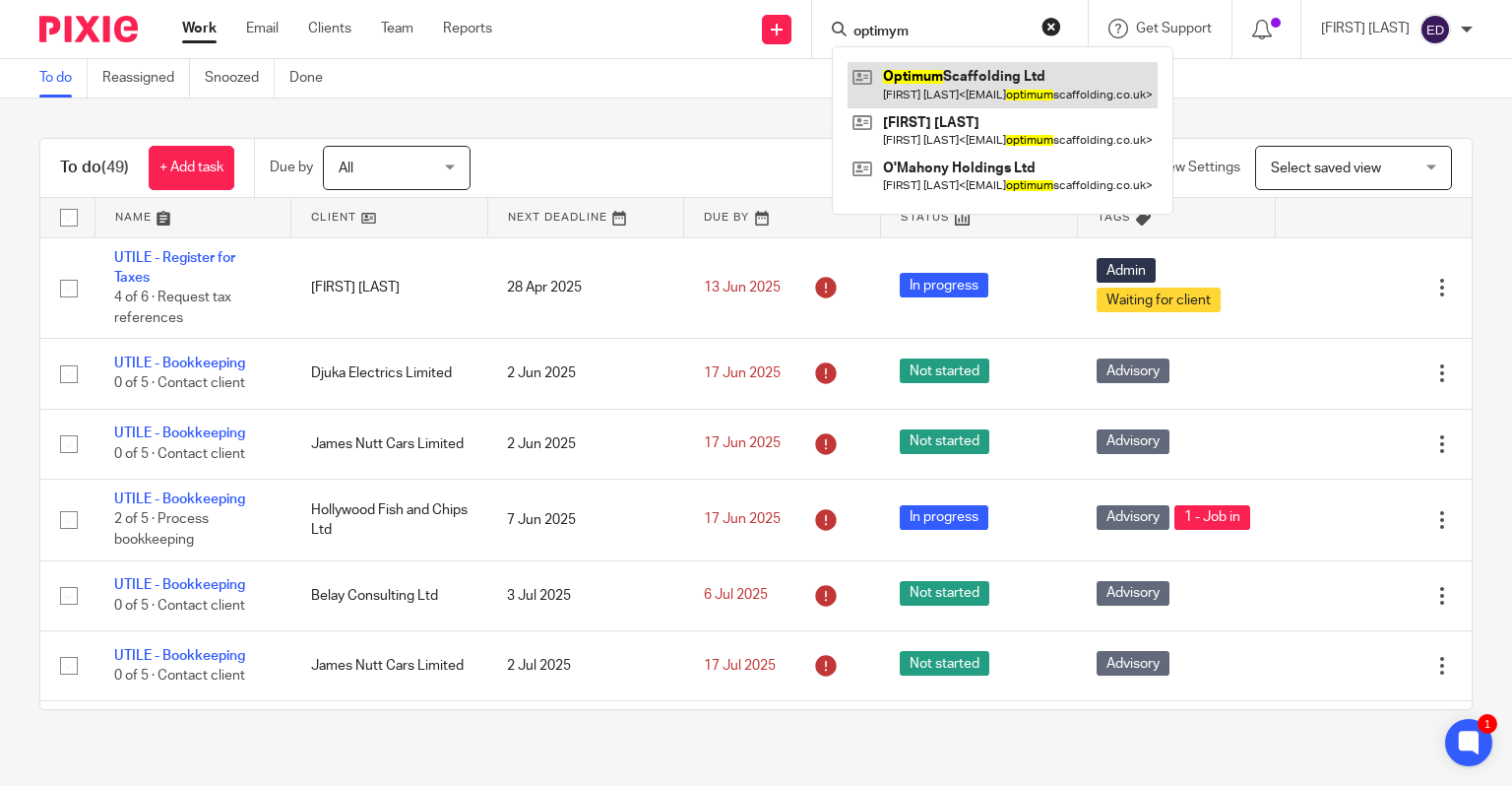 type on "optimym" 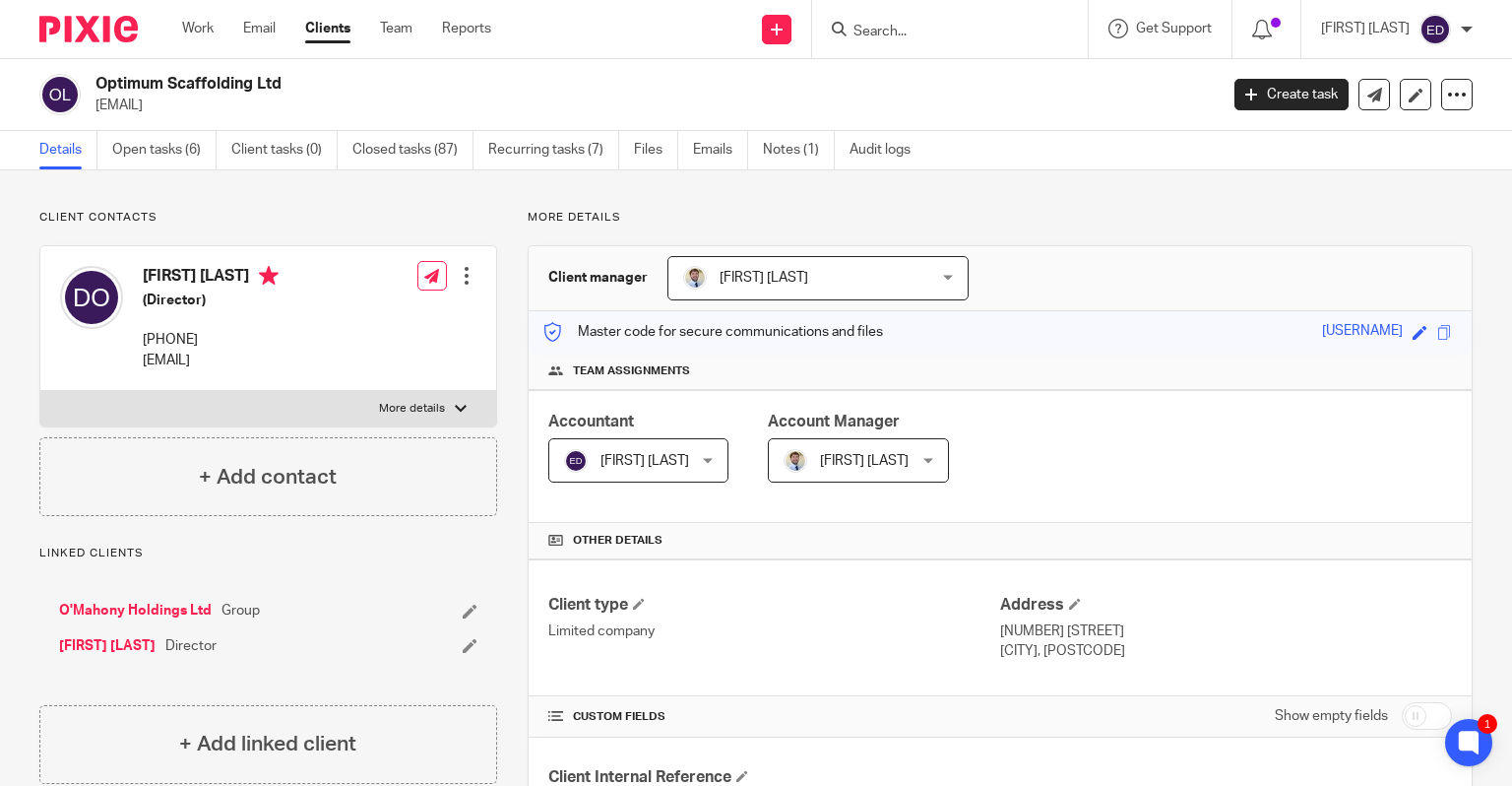 scroll, scrollTop: 0, scrollLeft: 0, axis: both 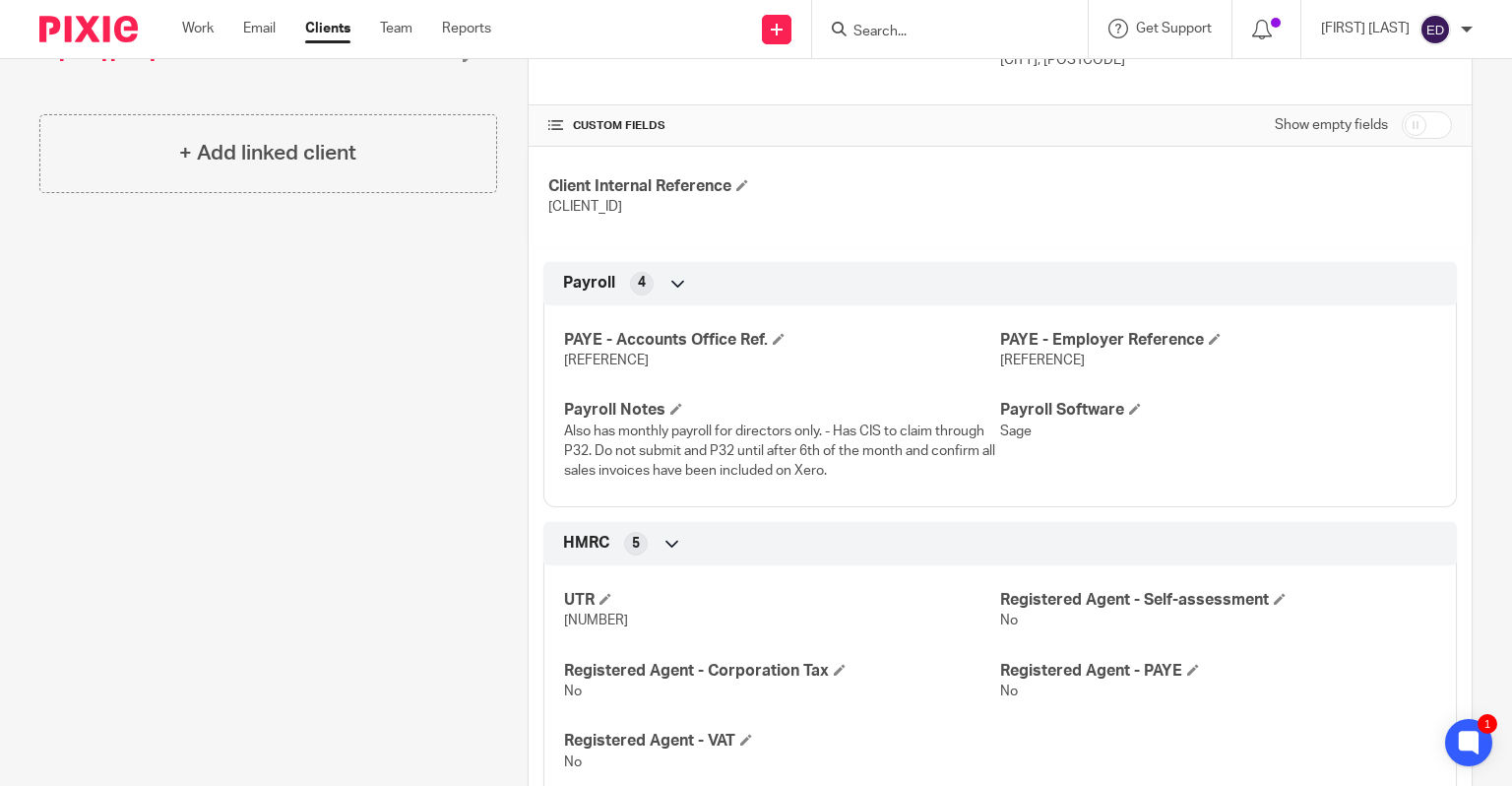 drag, startPoint x: 661, startPoint y: 361, endPoint x: 648, endPoint y: 360, distance: 13.038405 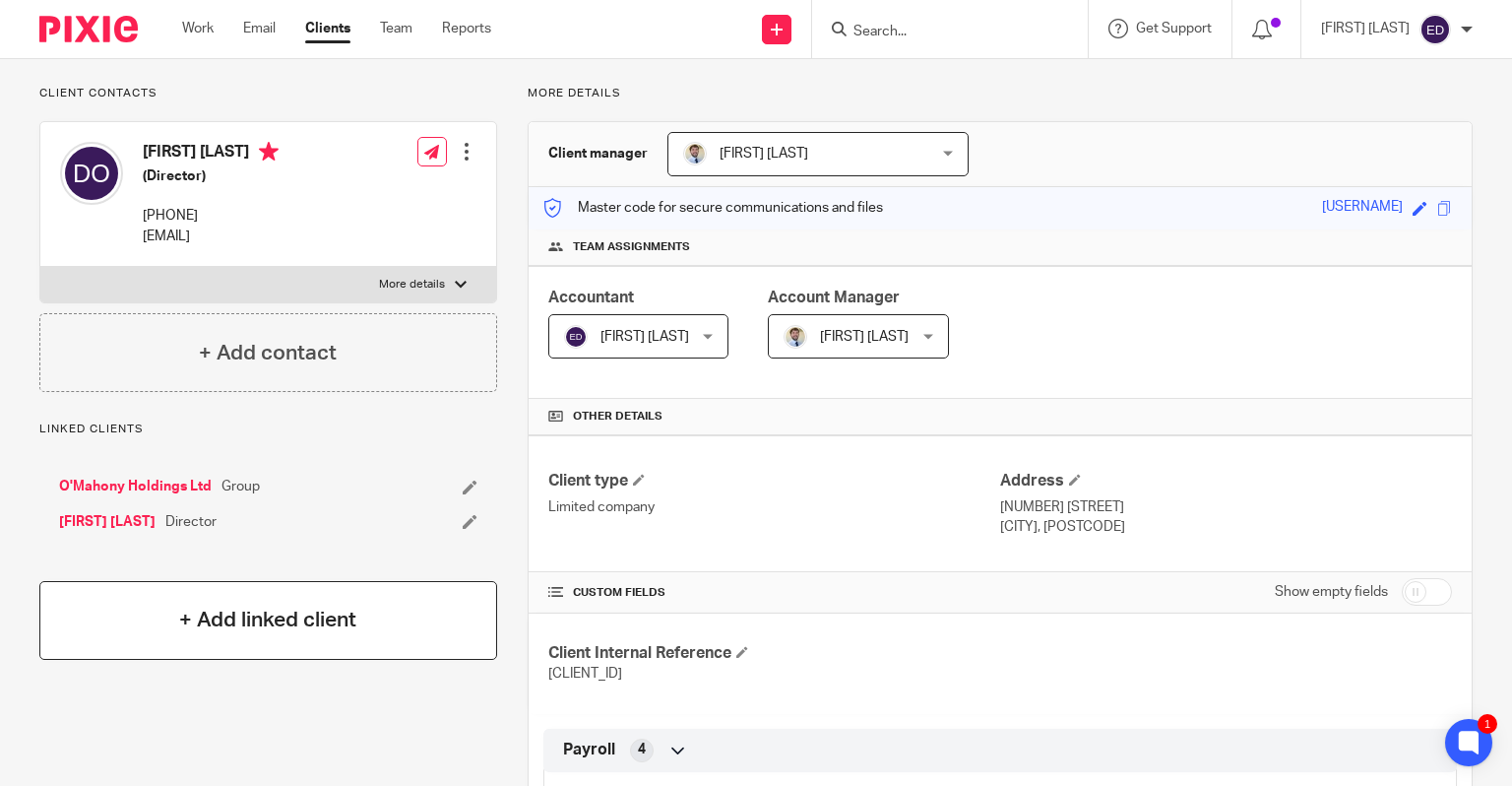 scroll, scrollTop: 0, scrollLeft: 0, axis: both 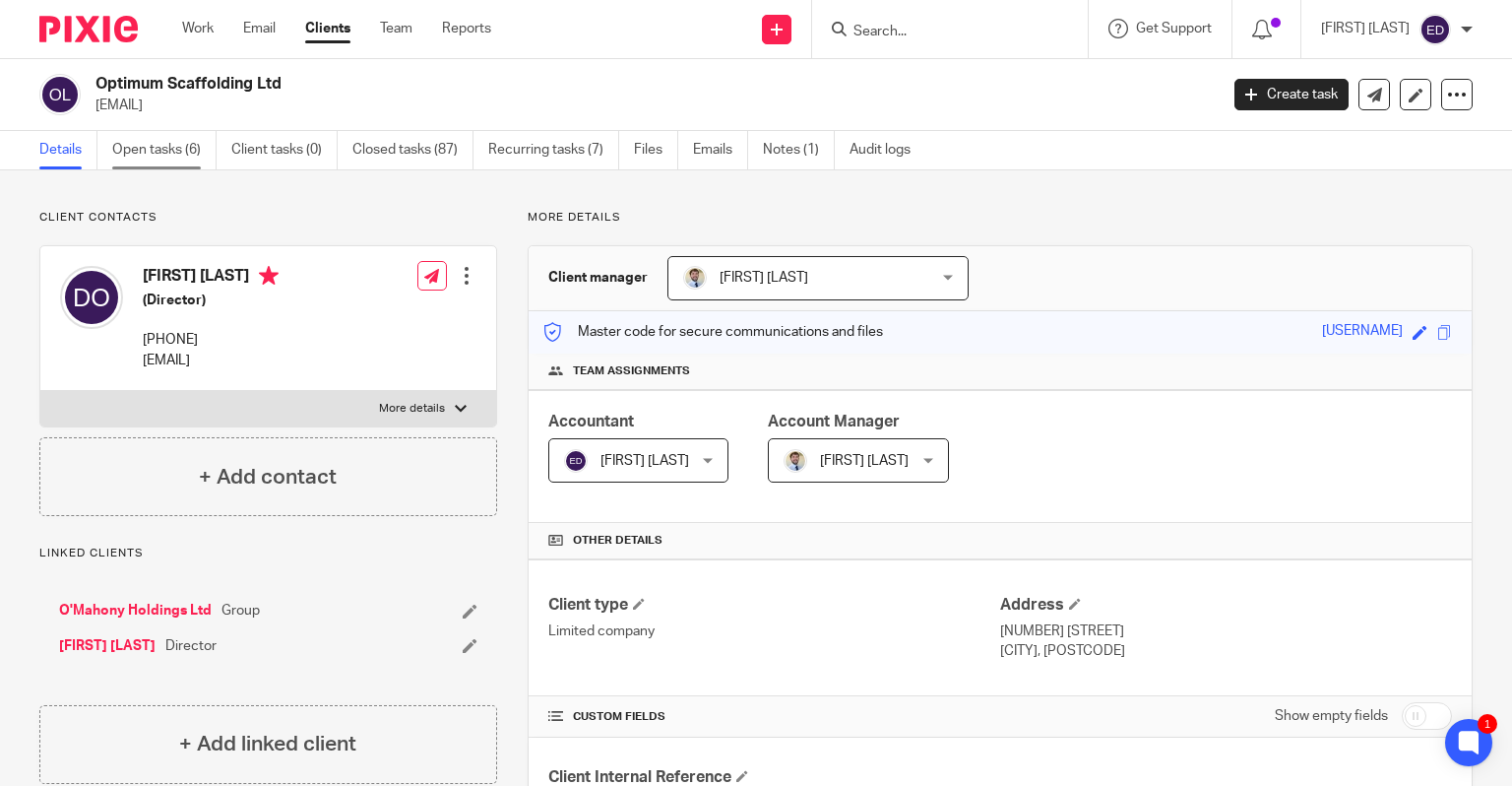 click on "Open tasks (6)" at bounding box center [164, 150] 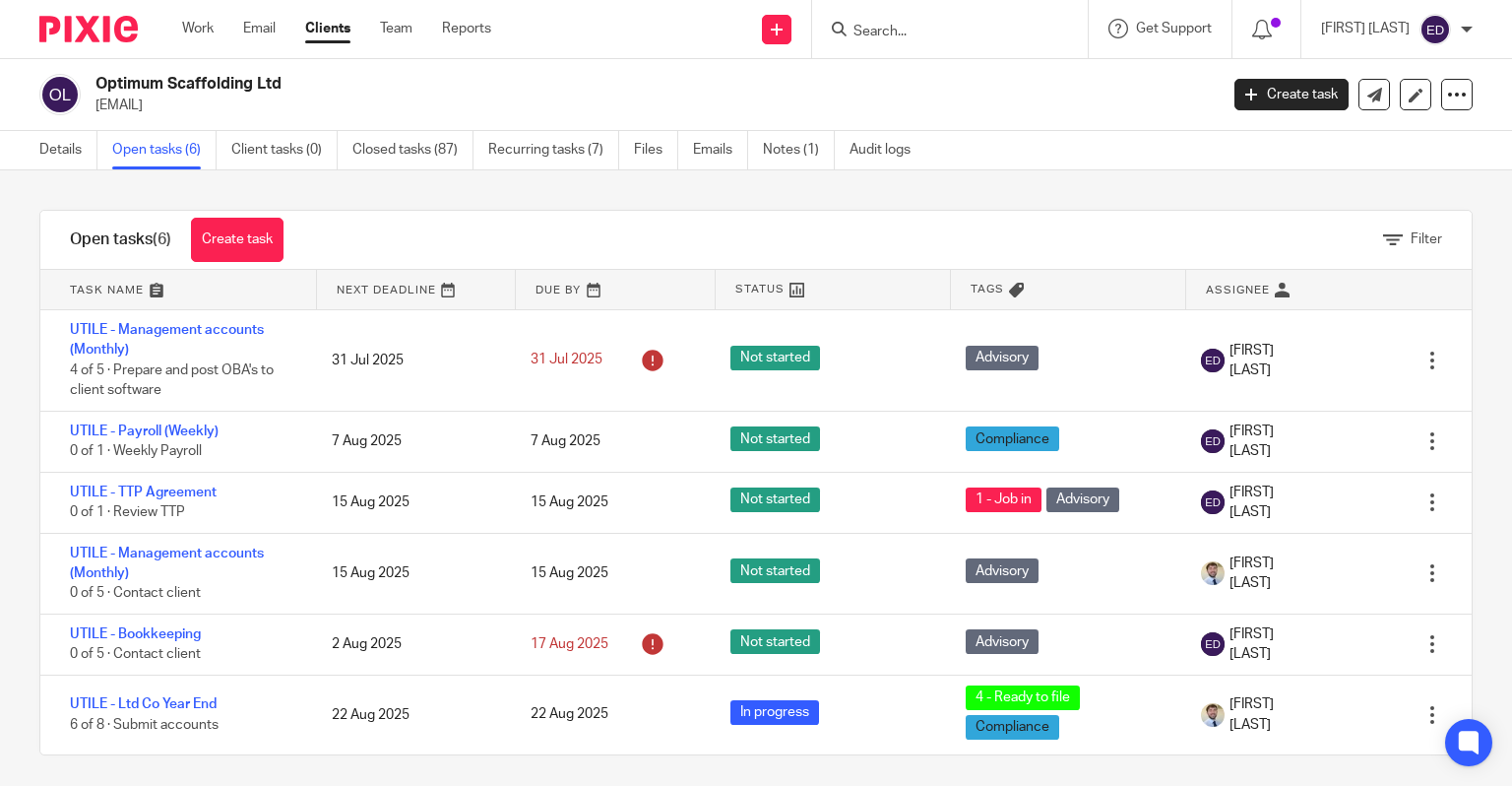 scroll, scrollTop: 0, scrollLeft: 0, axis: both 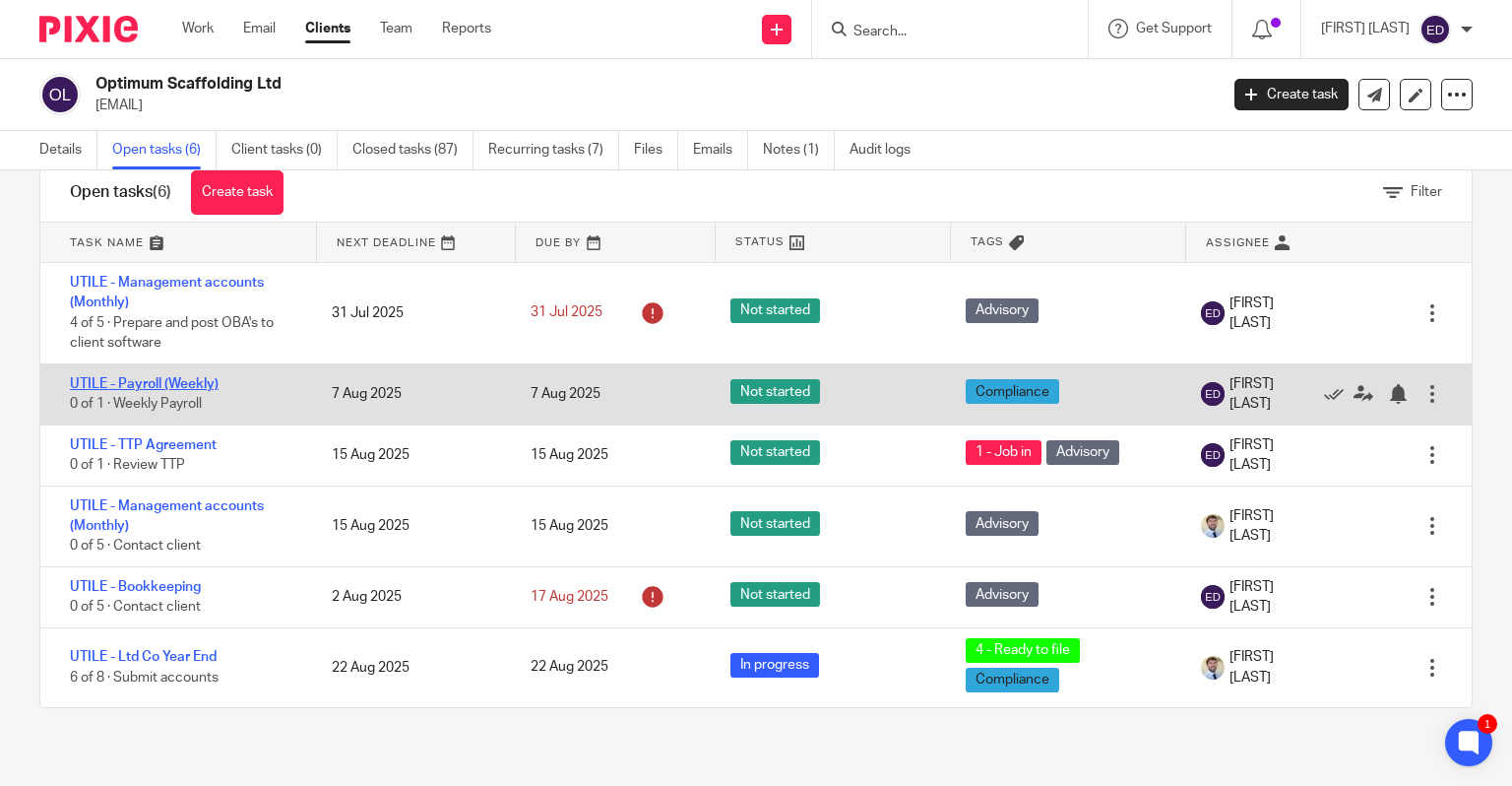 click on "UTILE - Payroll (Weekly)" at bounding box center (144, 384) 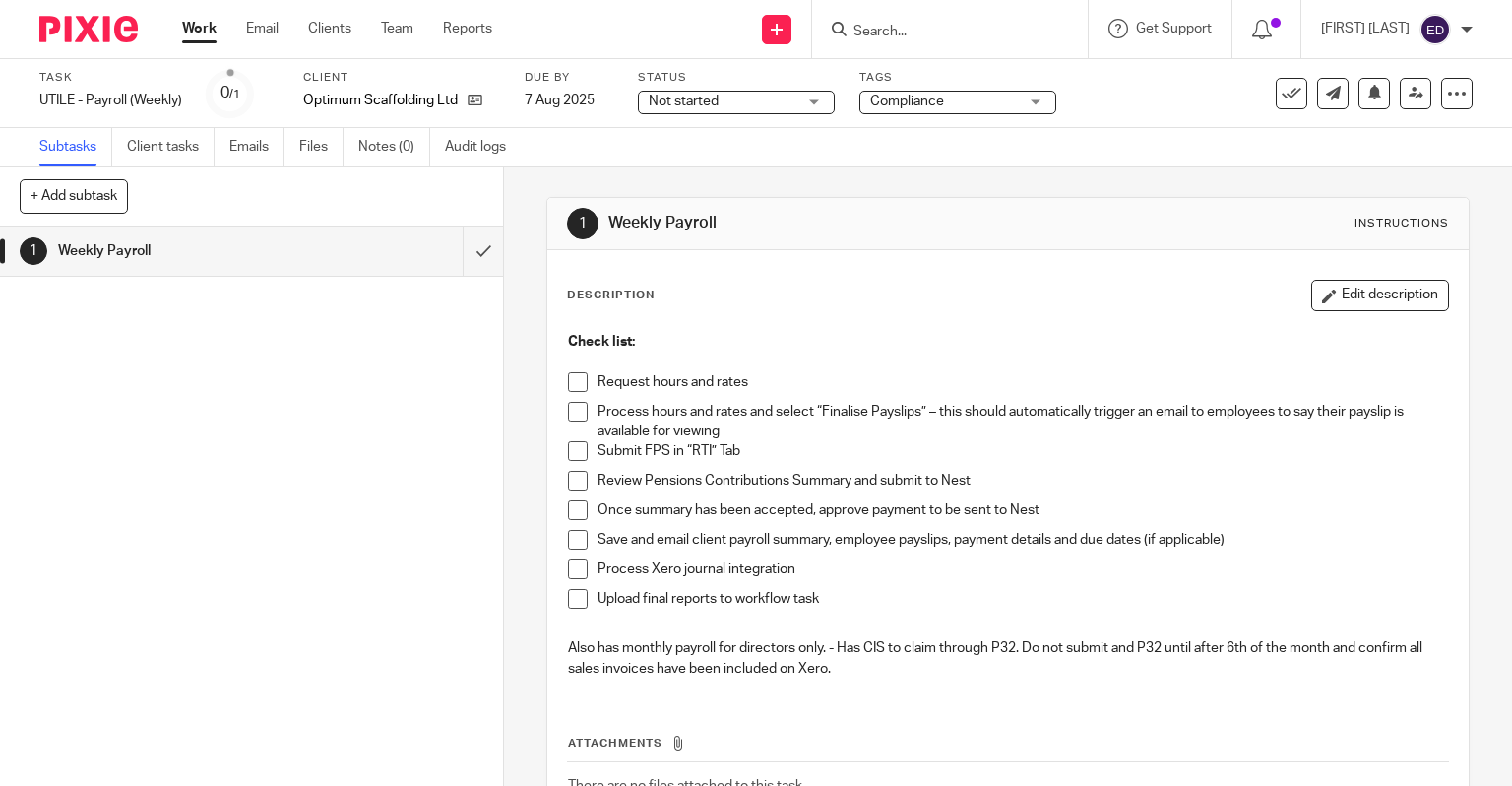 scroll, scrollTop: 0, scrollLeft: 0, axis: both 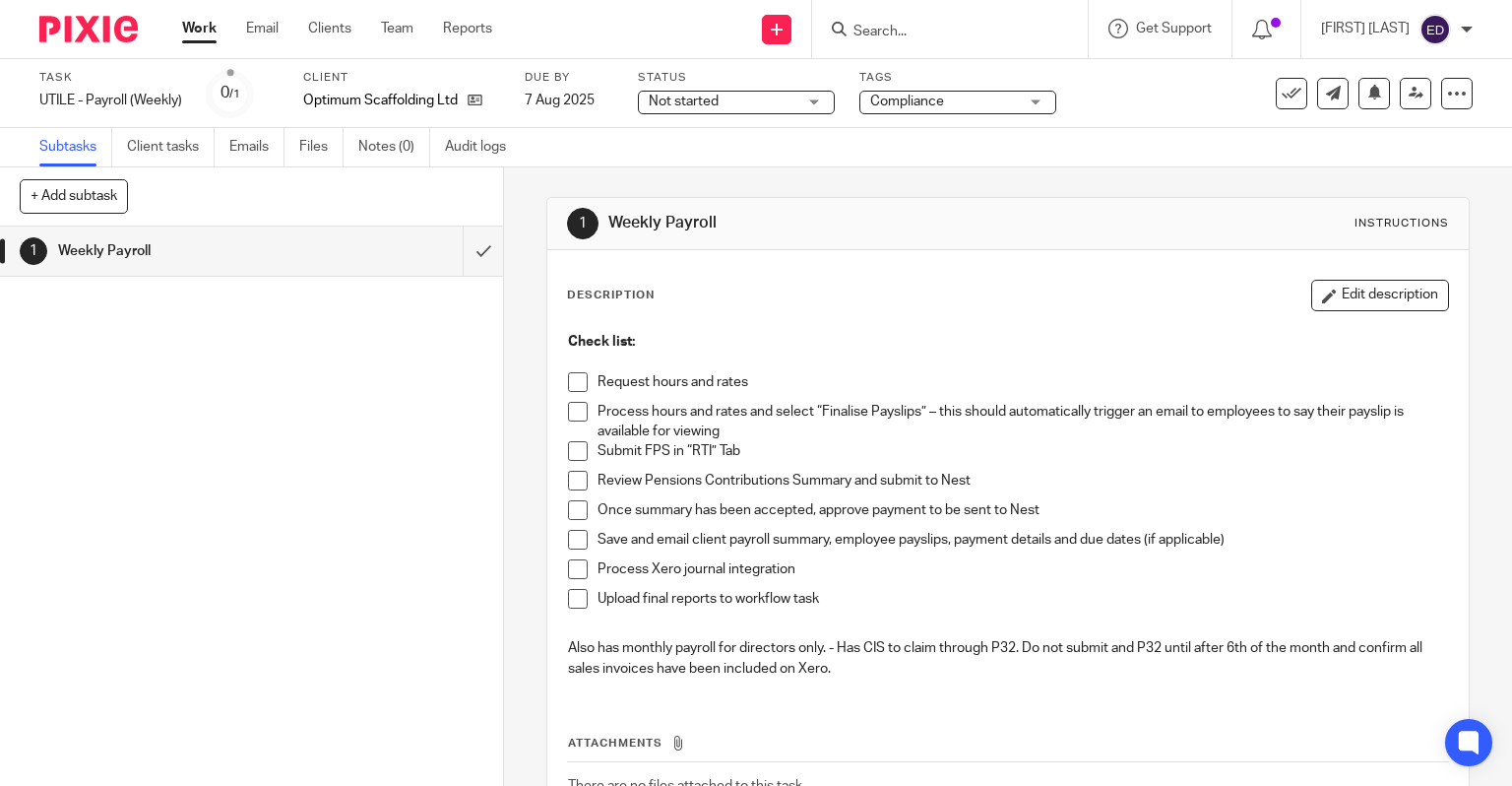 click on "Request hours and rates" at bounding box center (1008, 387) 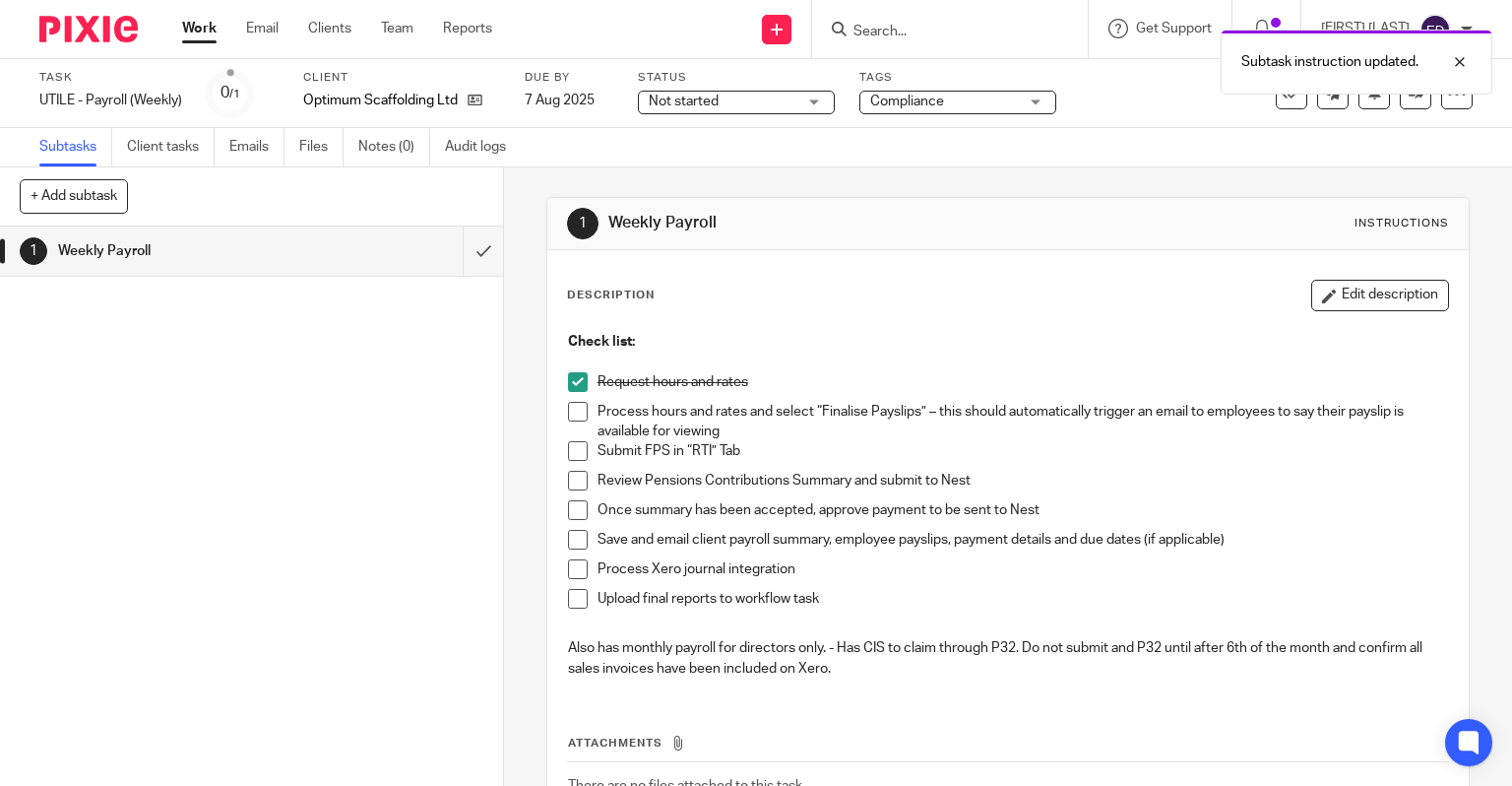 click on "Process hours and rates and select “Finalise Payslips” – this should automatically trigger an email to employees to say their payslip is available for viewing" at bounding box center (1008, 422) 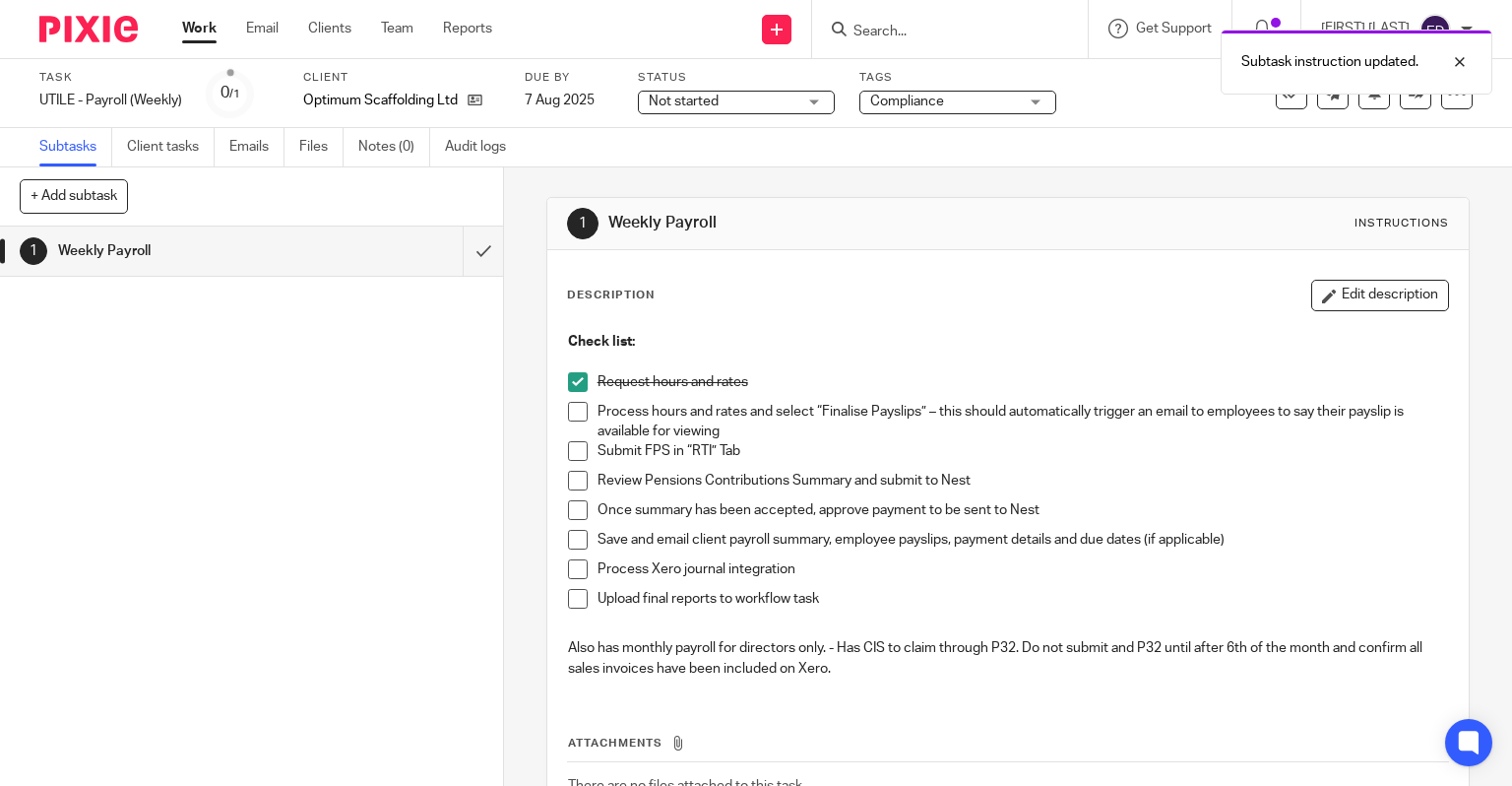 click at bounding box center (578, 412) 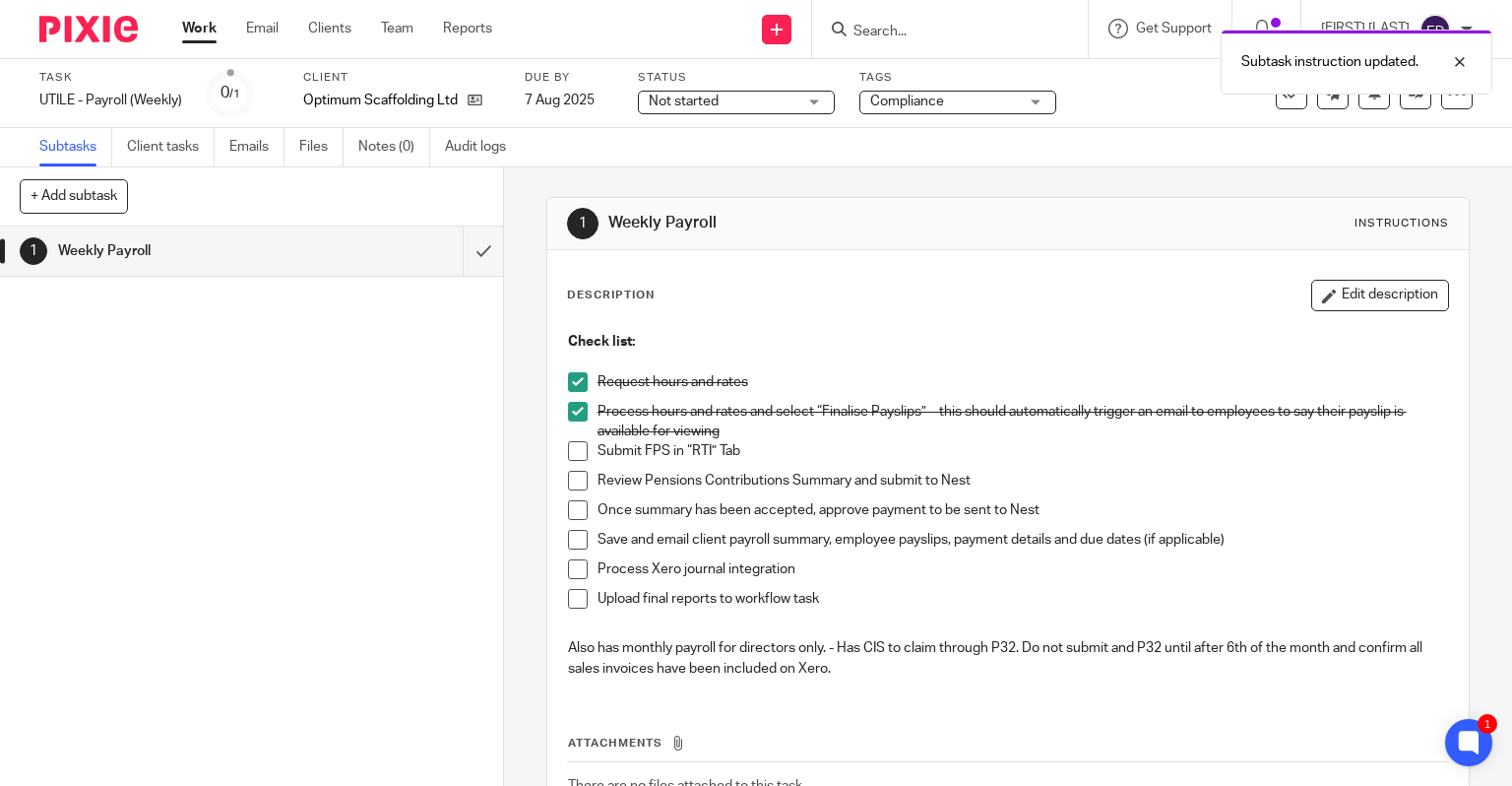 click at bounding box center (578, 451) 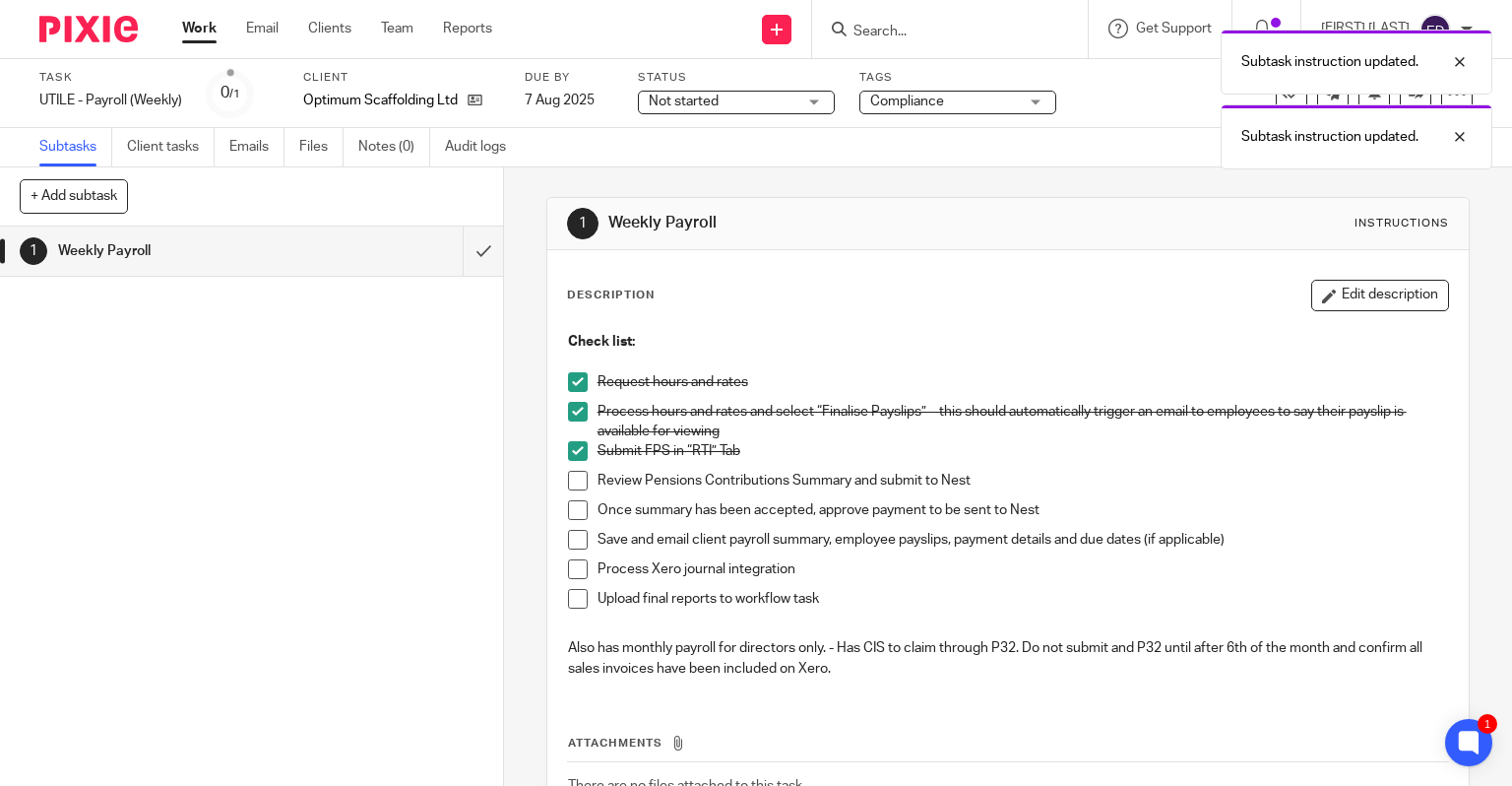 click at bounding box center (578, 481) 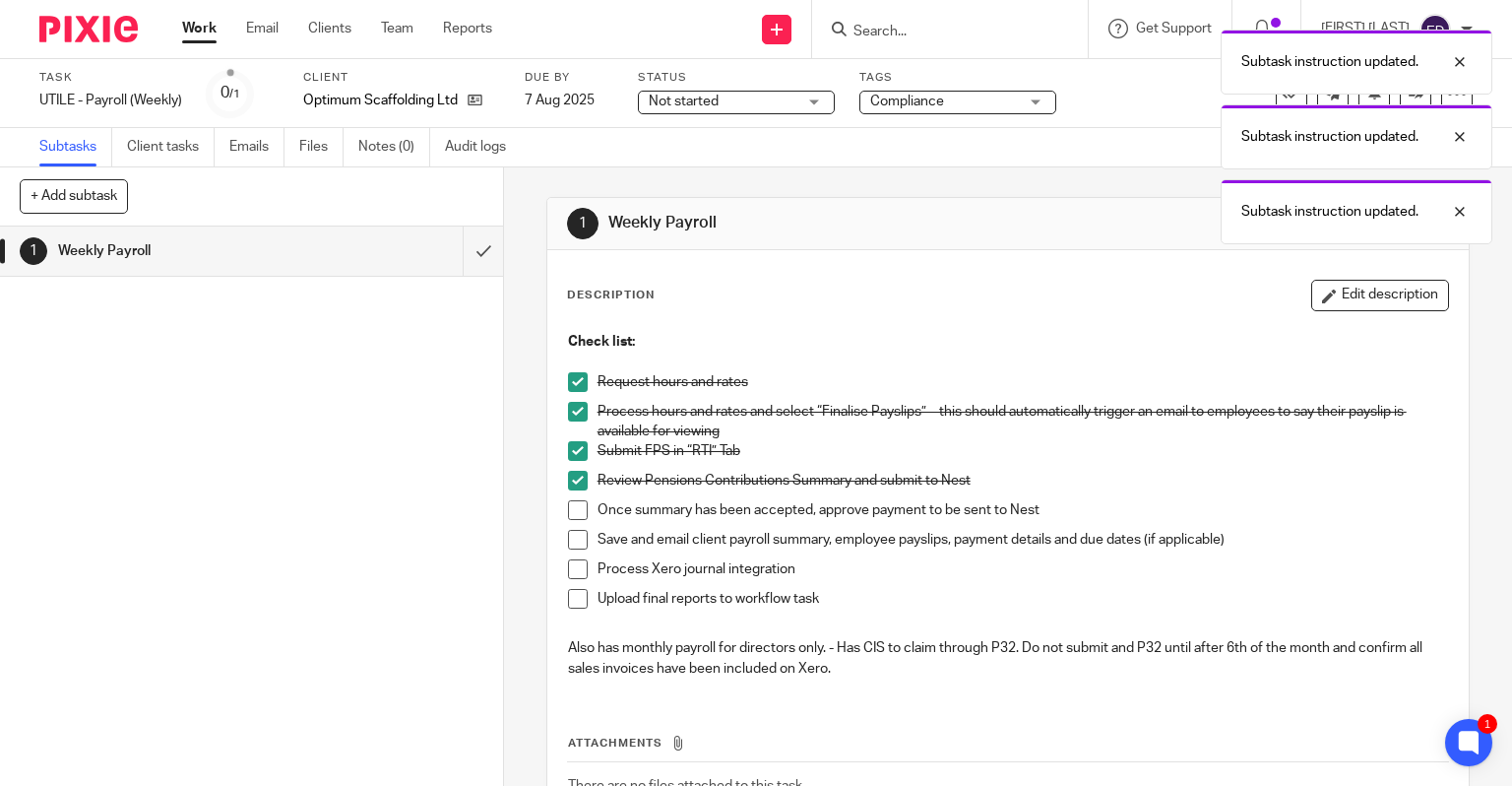 click on "Check list:   Request hours and rates   Process hours and rates and select “Finalise Payslips” – this should automatically trigger an email to employees to say their payslip is available for viewing   Submit FPS in “RTI” Tab   Review Pensions Contributions Summary and submit to Nest   Once summary has been accepted, approve payment to be sent to Nest   Save and email client payroll summary, employee payslips, payment details and due dates (if applicable)   Process Xero journal integration   Upload final reports to workflow task Also has monthly payroll for directors only. - Has CIS to claim through P32. Do not submit and P32 until after 6th of the month and confirm all sales invoices have been included on Xero." at bounding box center [1008, 507] 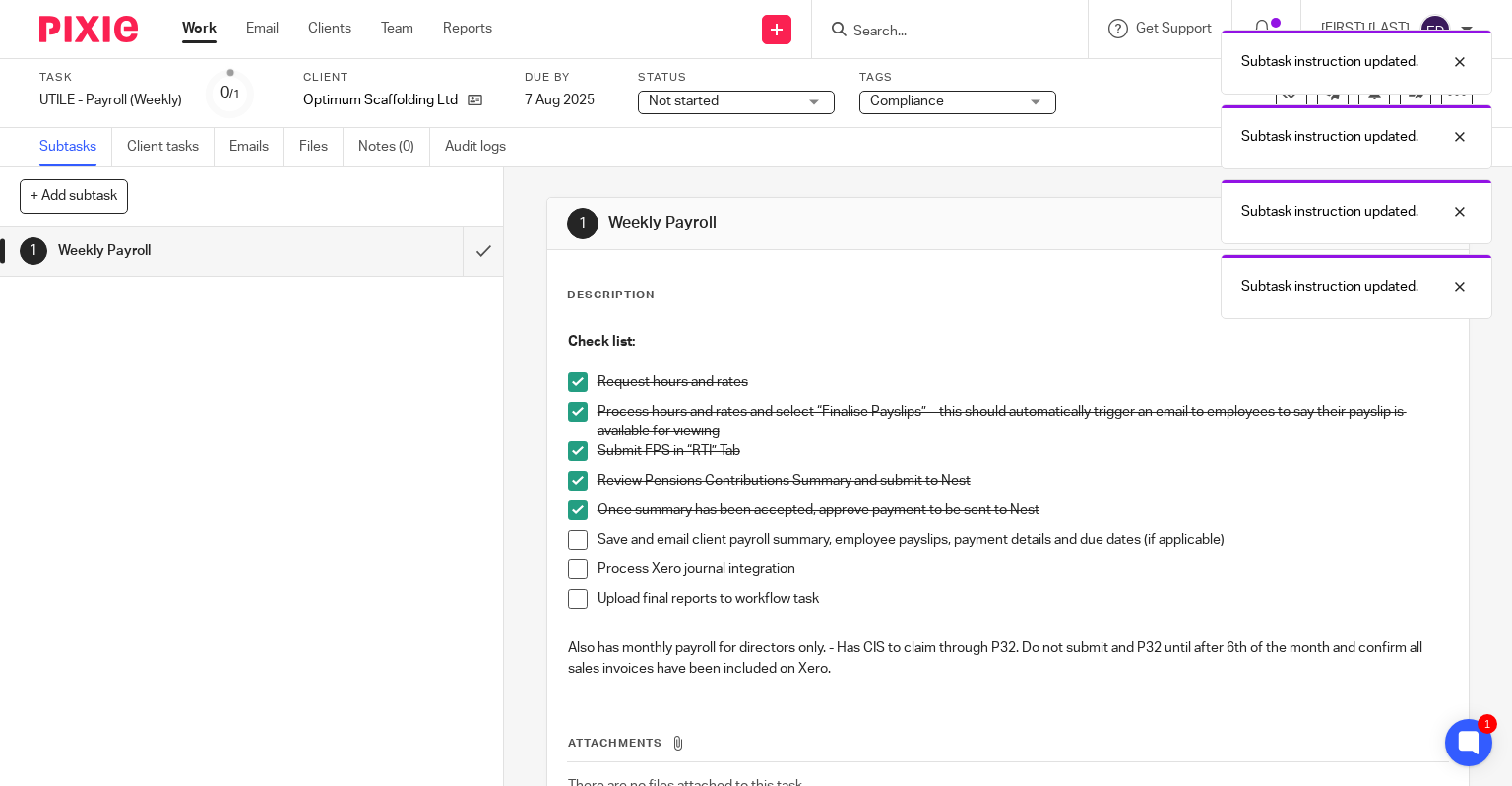 click at bounding box center [578, 540] 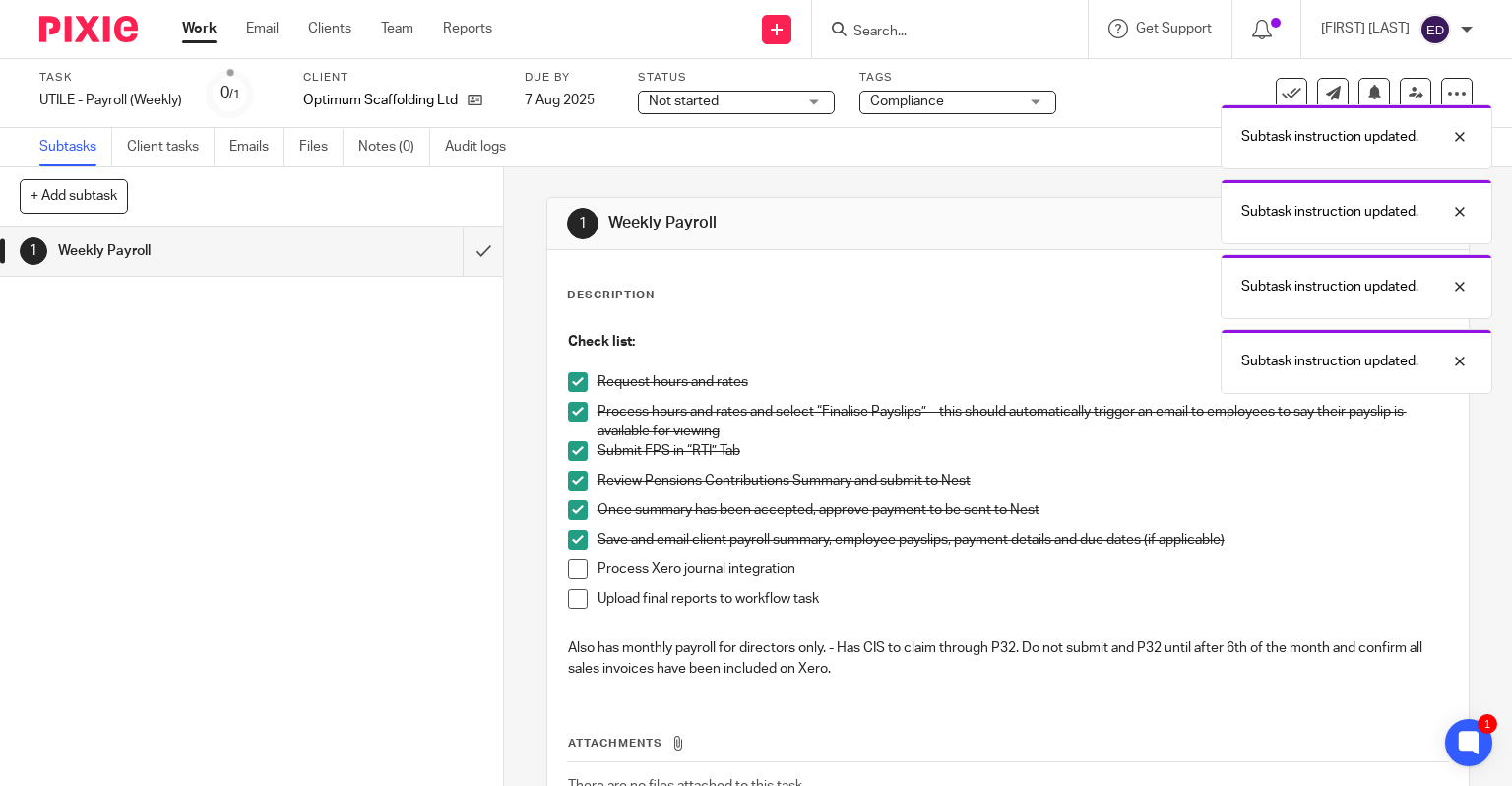 click at bounding box center (578, 569) 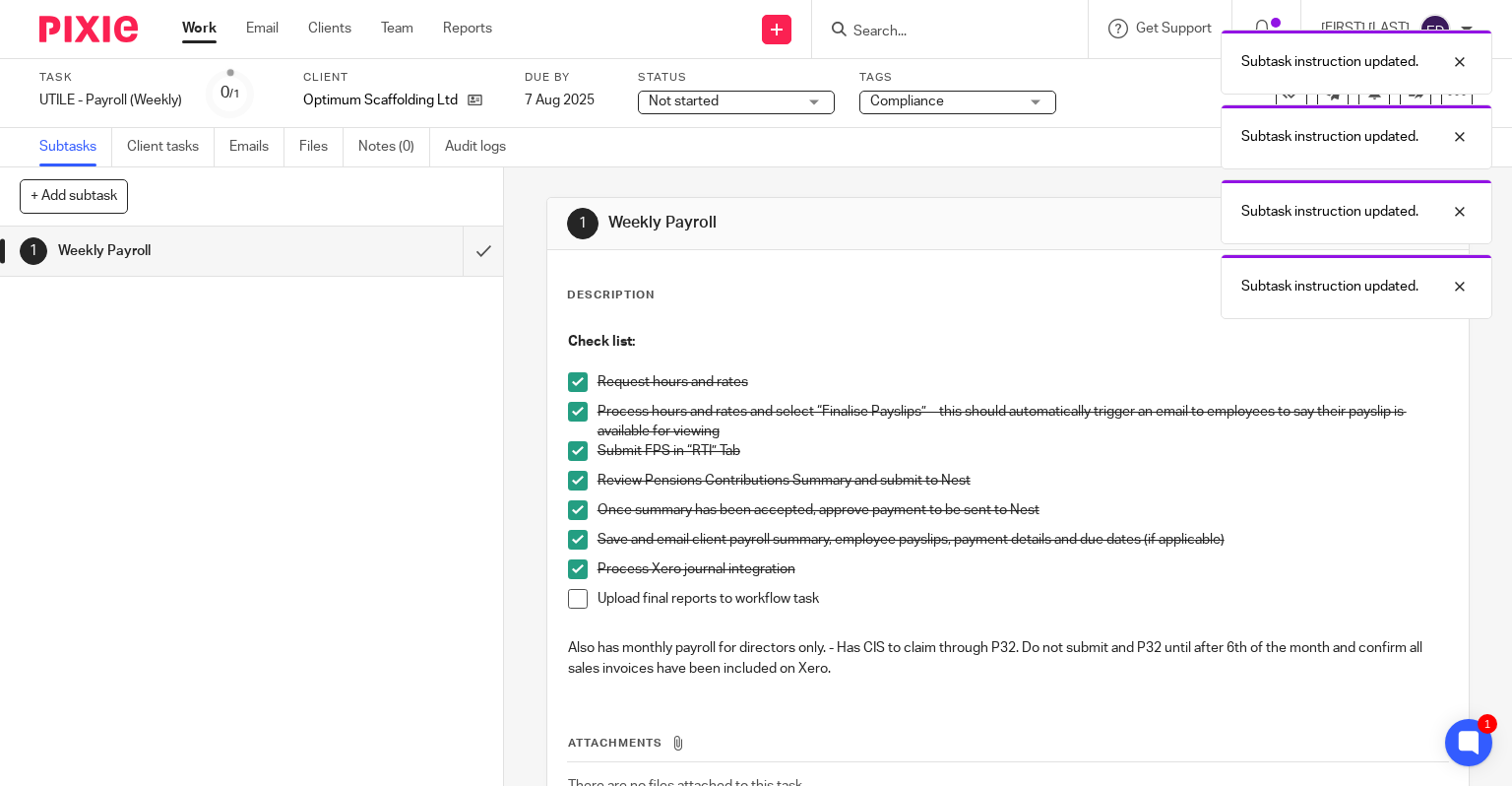 click on "Upload final reports to workflow task" at bounding box center [1008, 604] 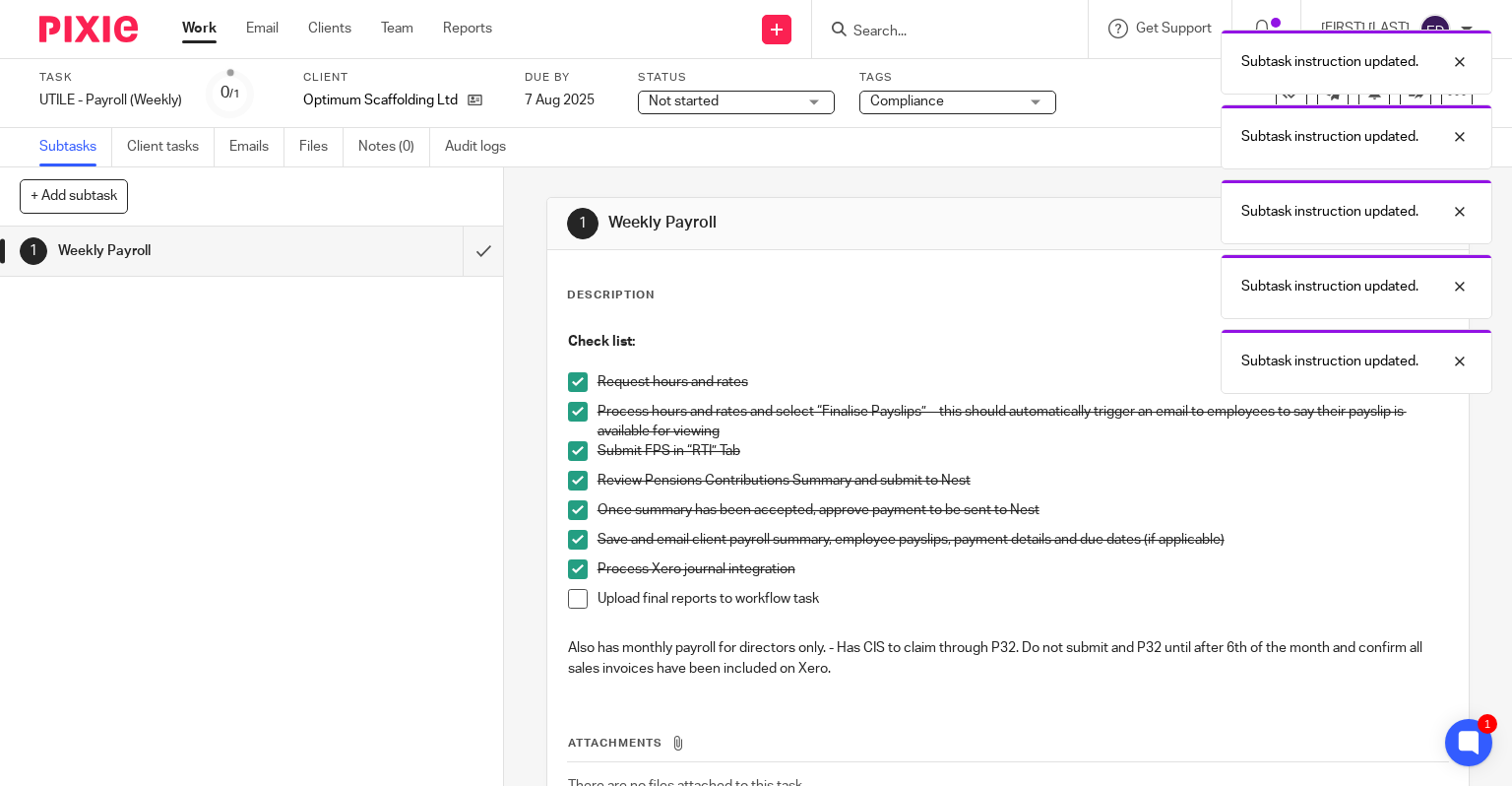 click at bounding box center (578, 599) 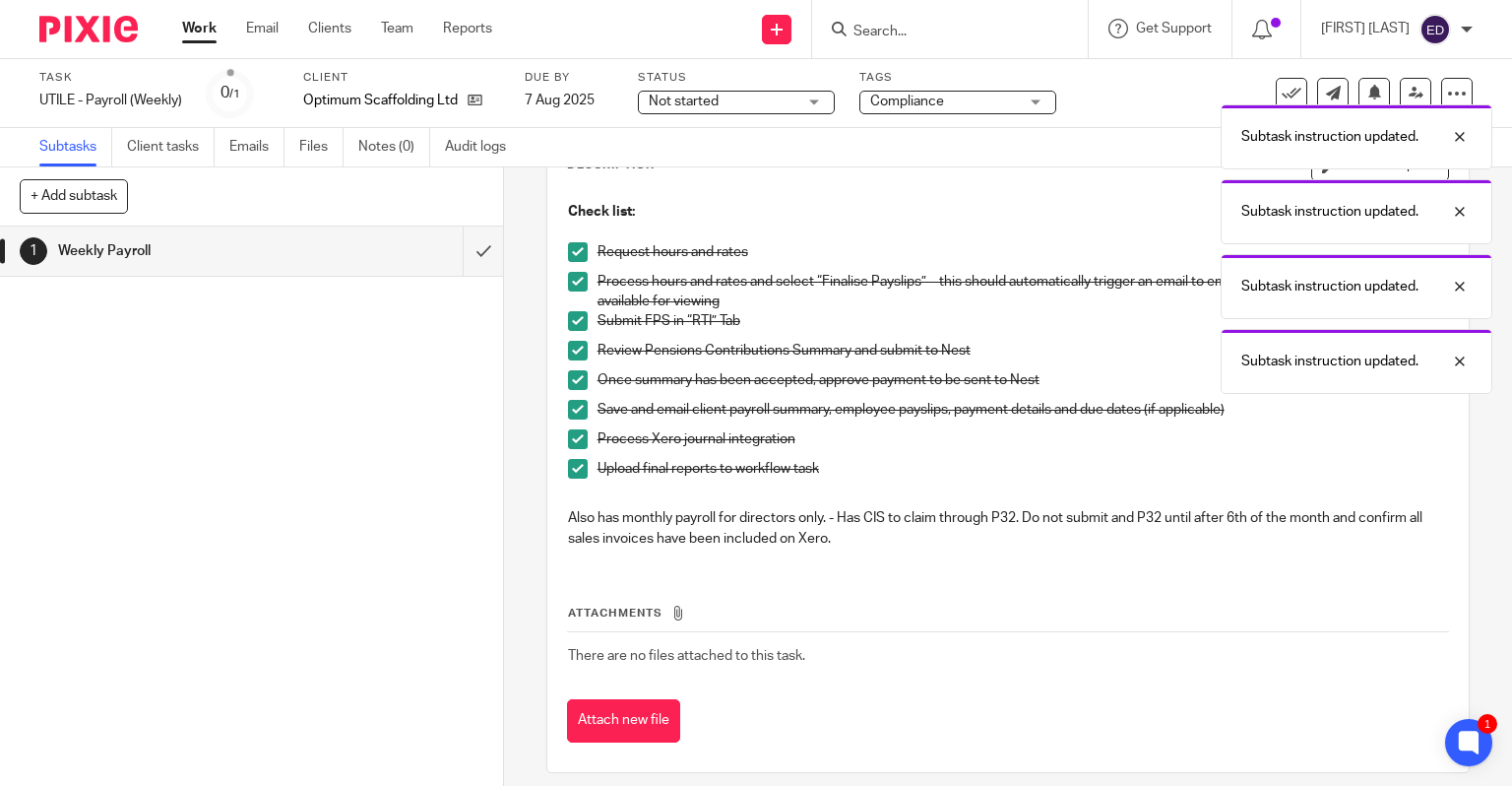 scroll, scrollTop: 145, scrollLeft: 0, axis: vertical 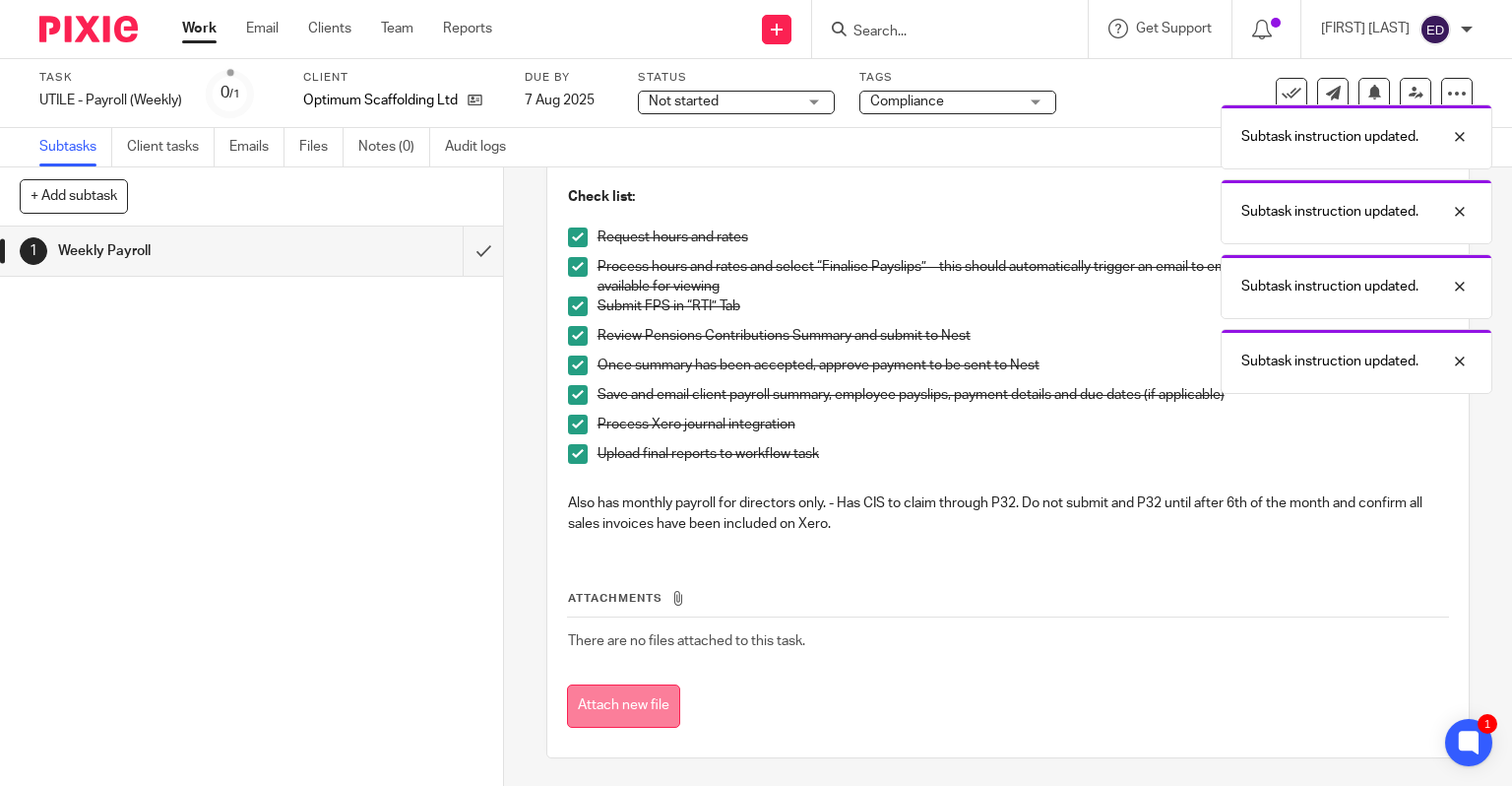 click on "Attach new file" at bounding box center [623, 706] 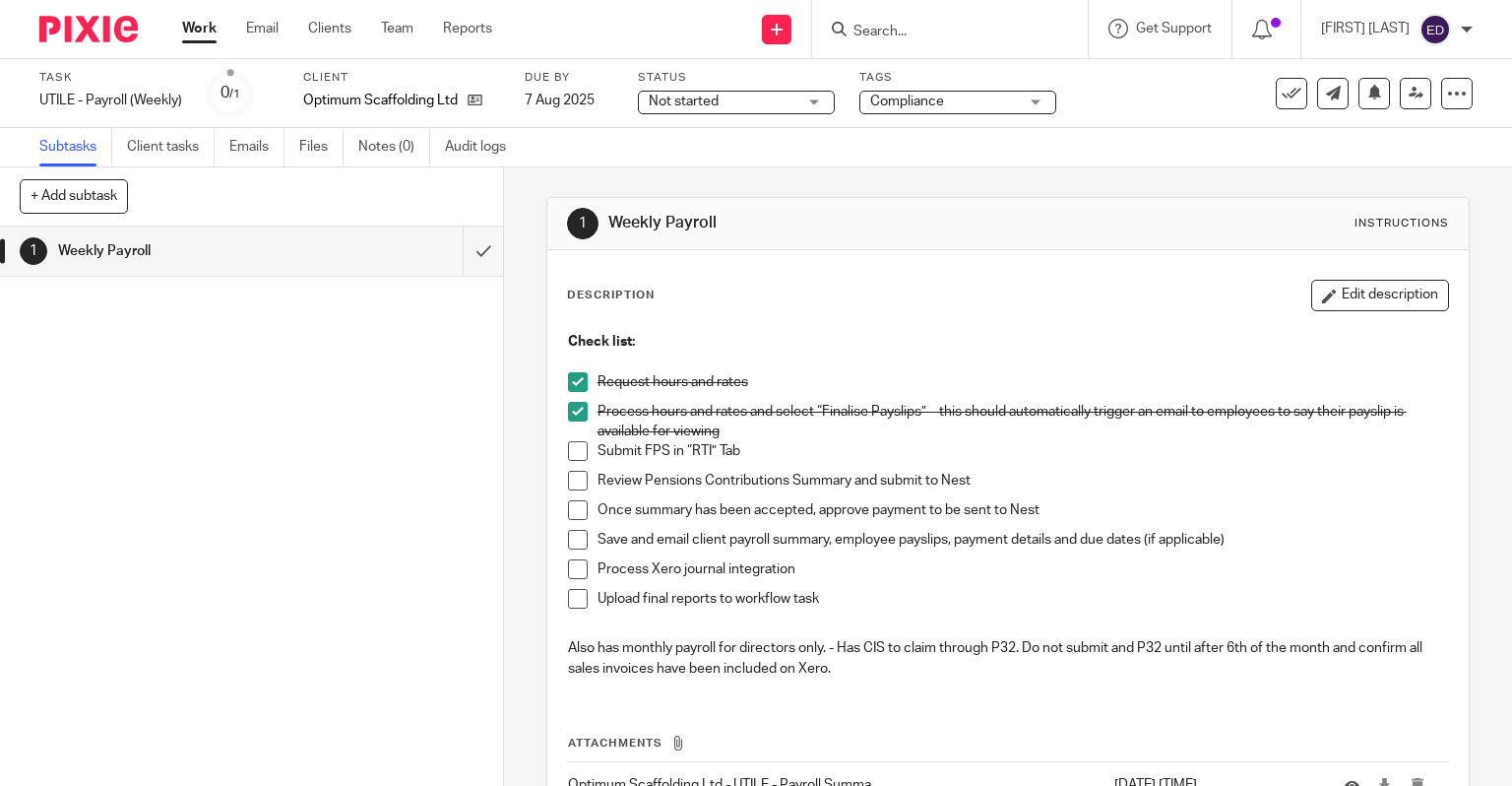 scroll, scrollTop: 0, scrollLeft: 0, axis: both 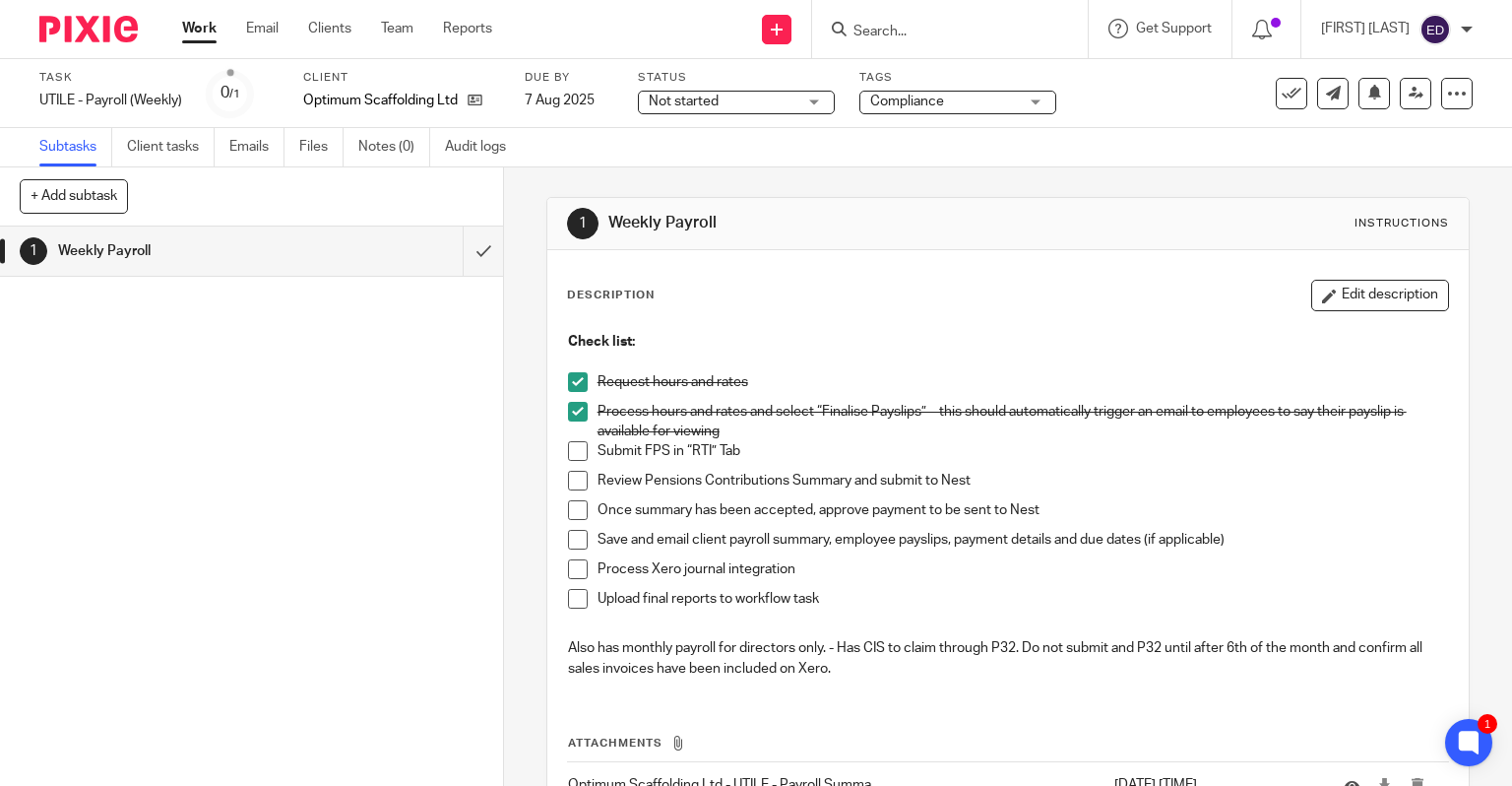 click at bounding box center [578, 451] 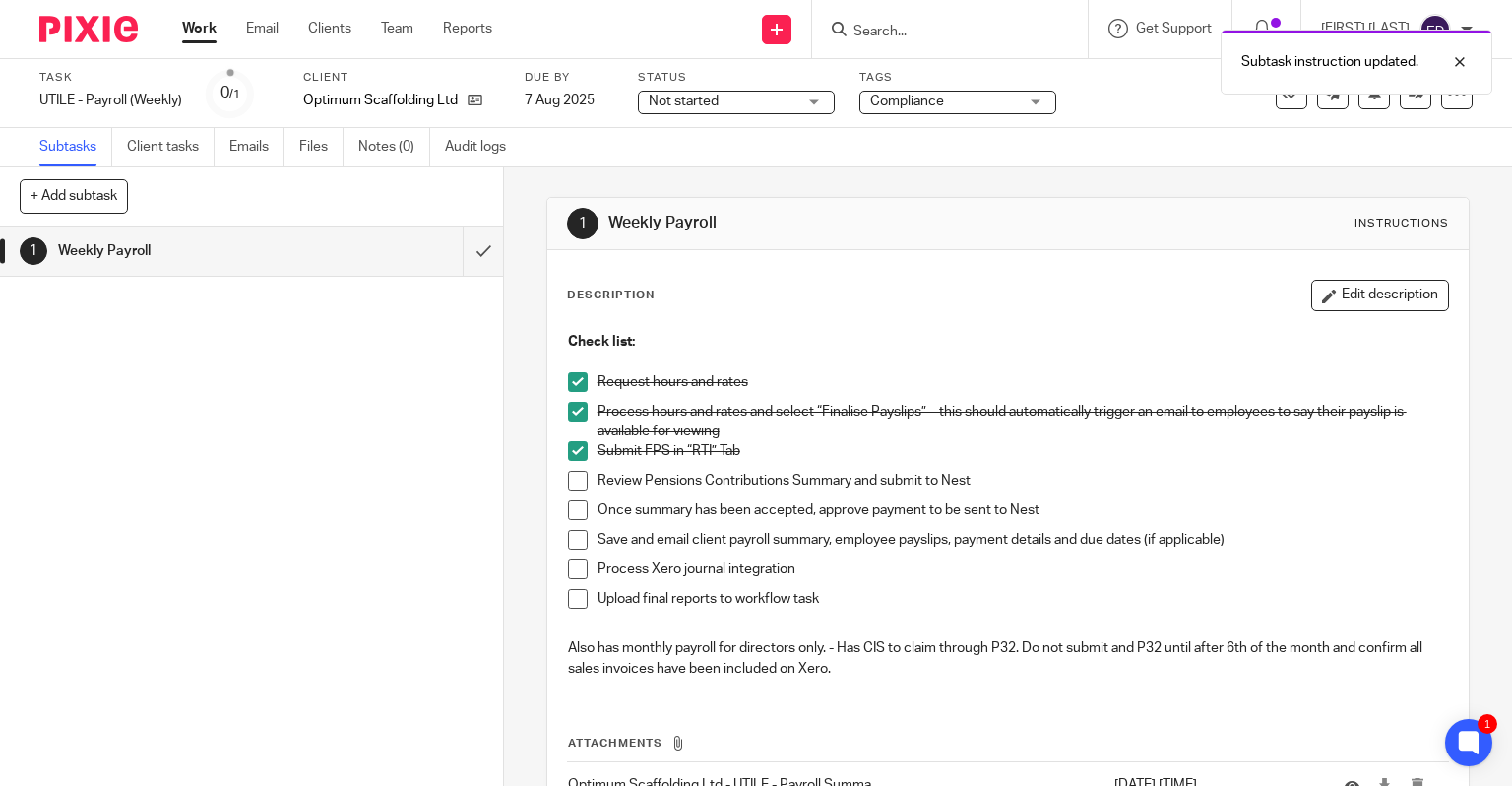 click on "Review Pensions Contributions Summary and submit to Nest" at bounding box center (1008, 486) 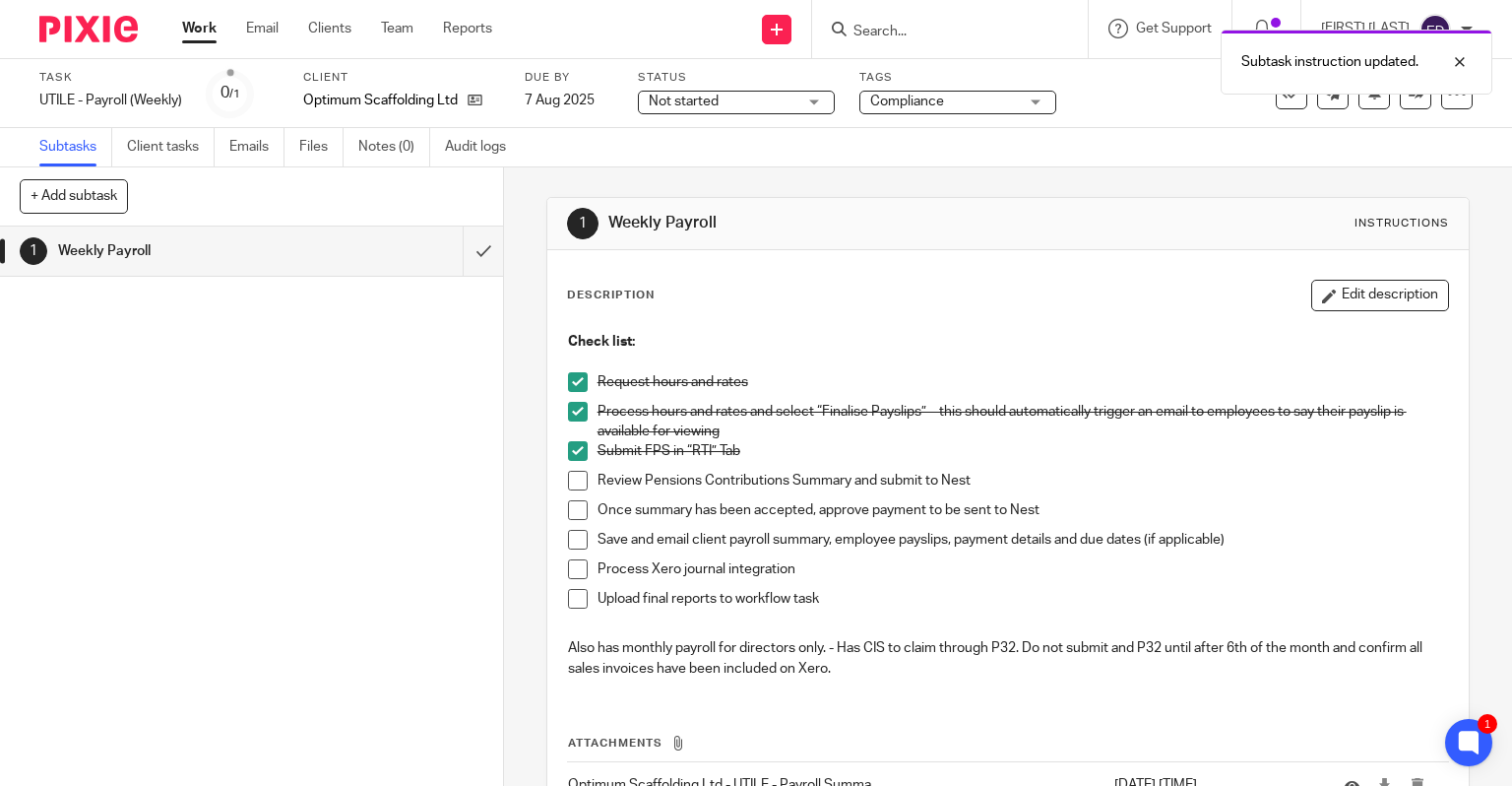click at bounding box center (578, 481) 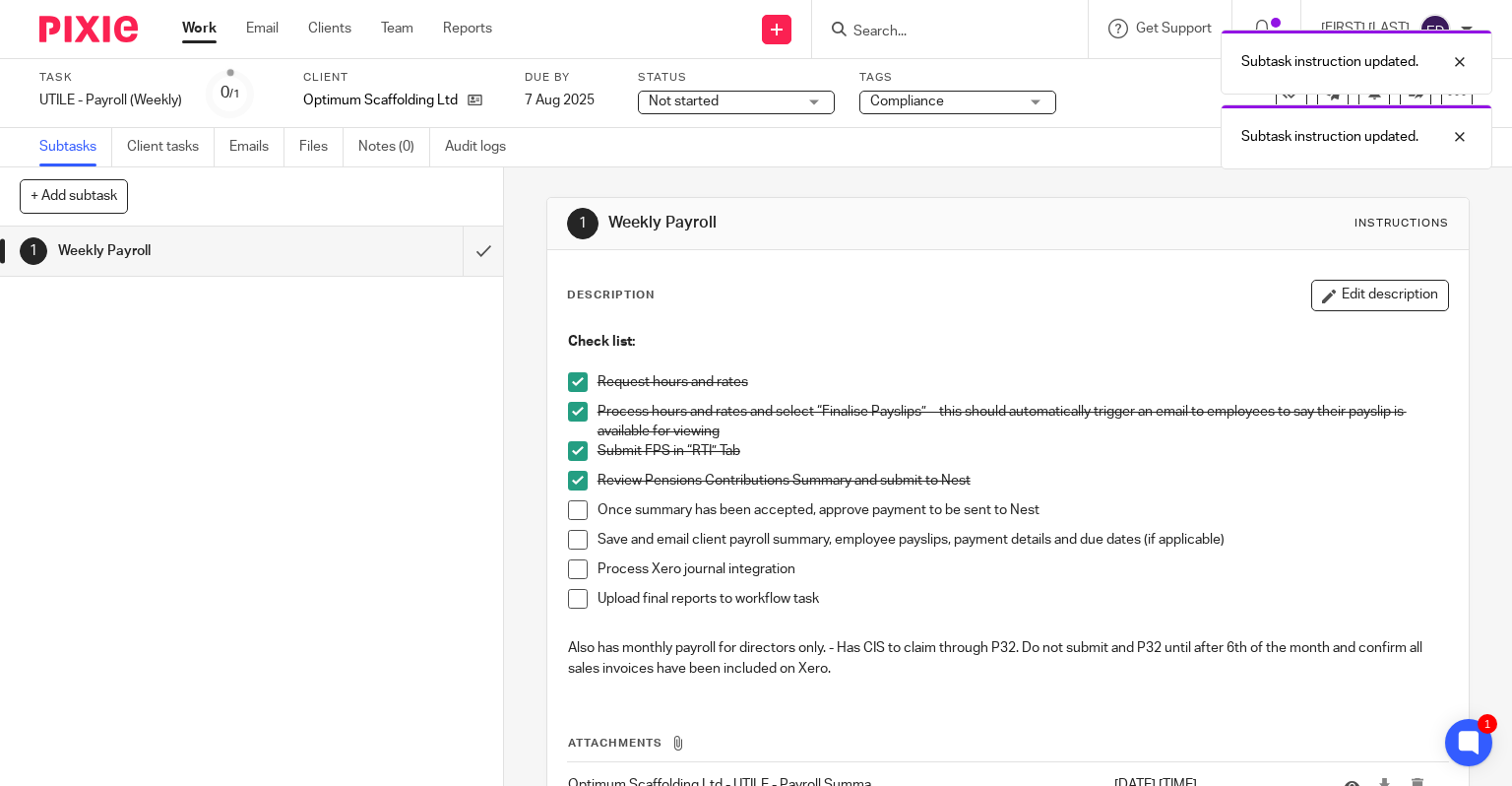 click at bounding box center [578, 510] 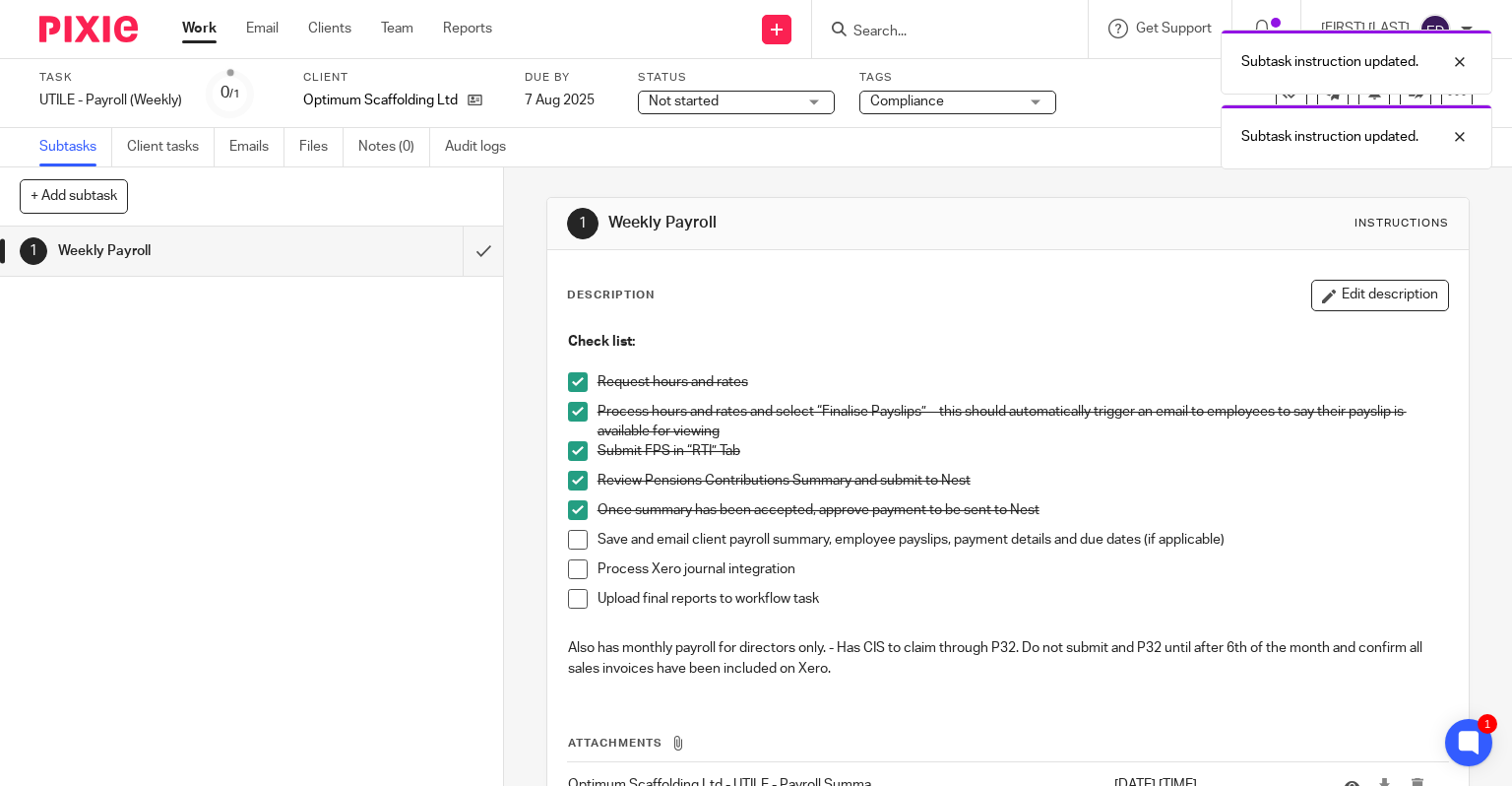 click at bounding box center [578, 540] 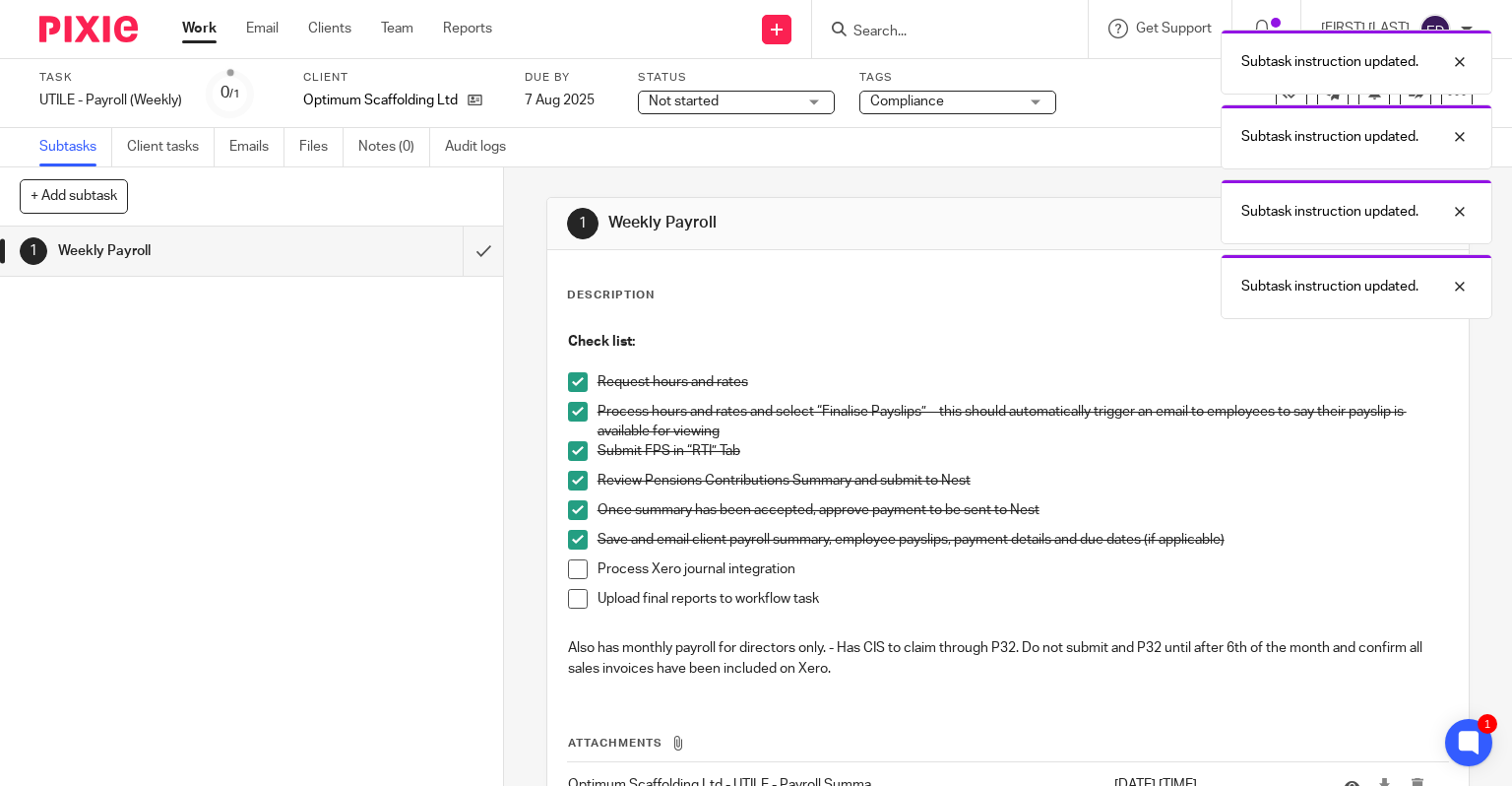 click on "Save and email client payroll summary, employee payslips, payment details and due dates (if applicable)" at bounding box center [1008, 545] 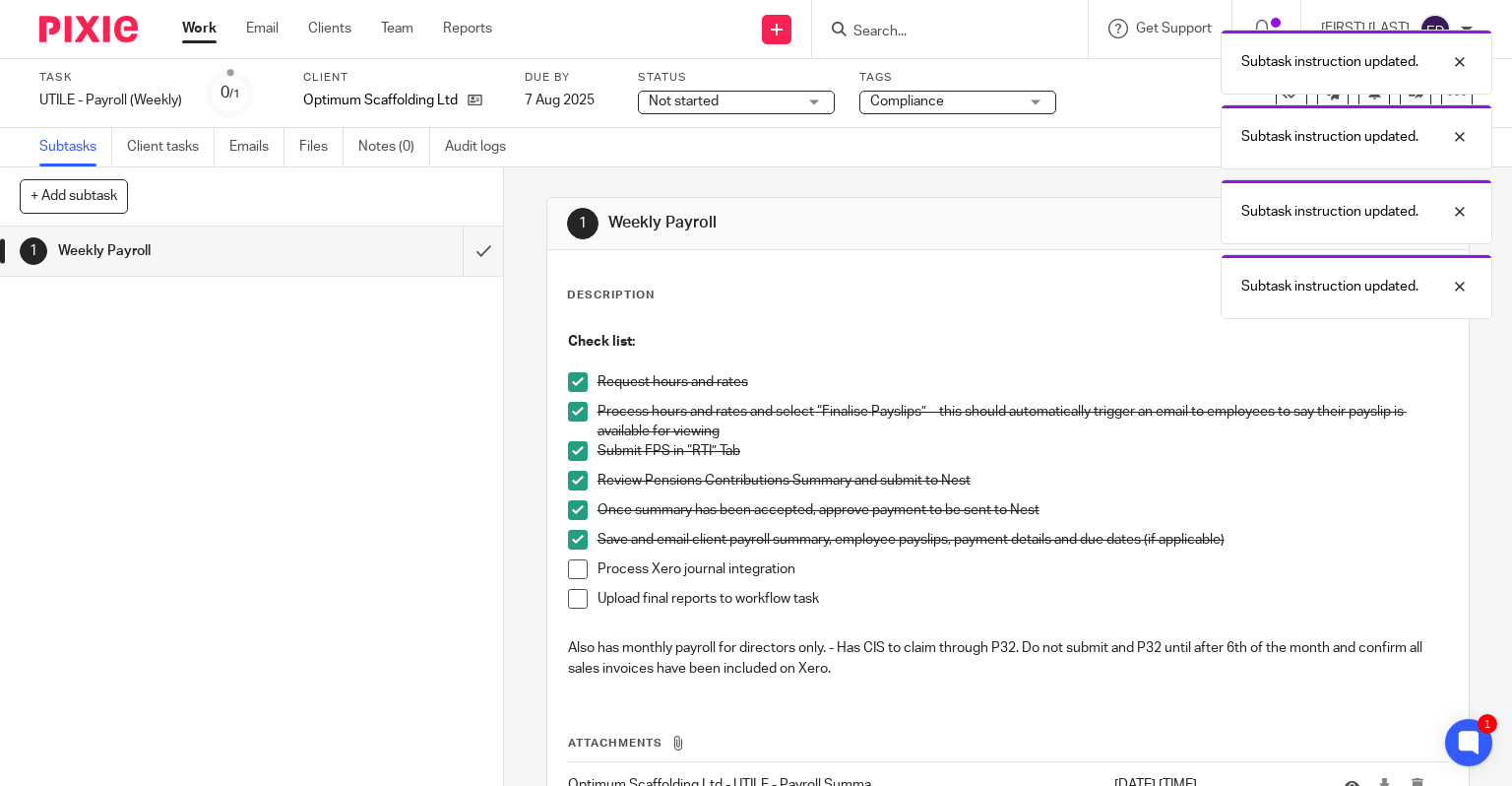 click at bounding box center (578, 569) 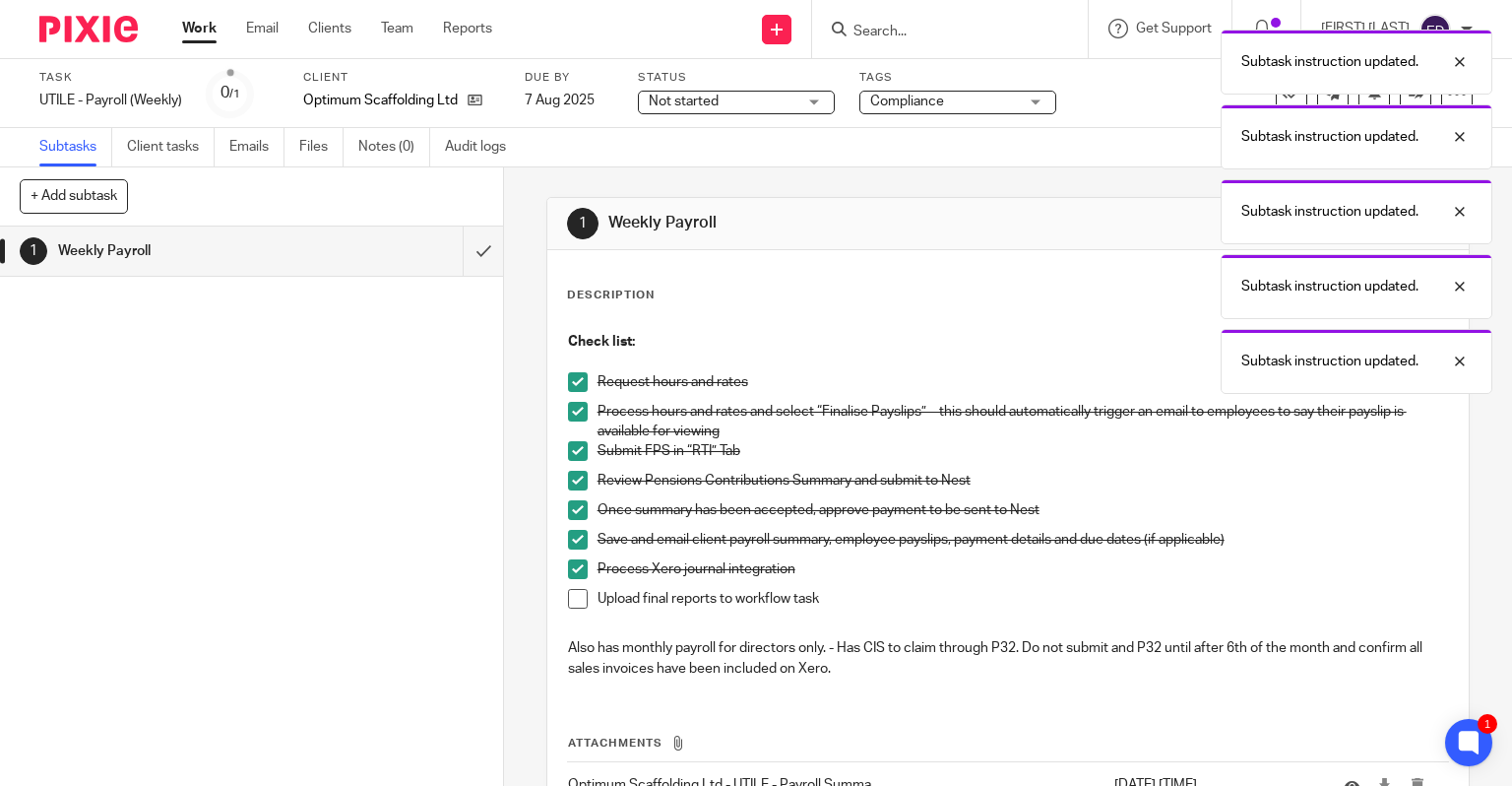 click on "Upload final reports to workflow task" at bounding box center [1008, 604] 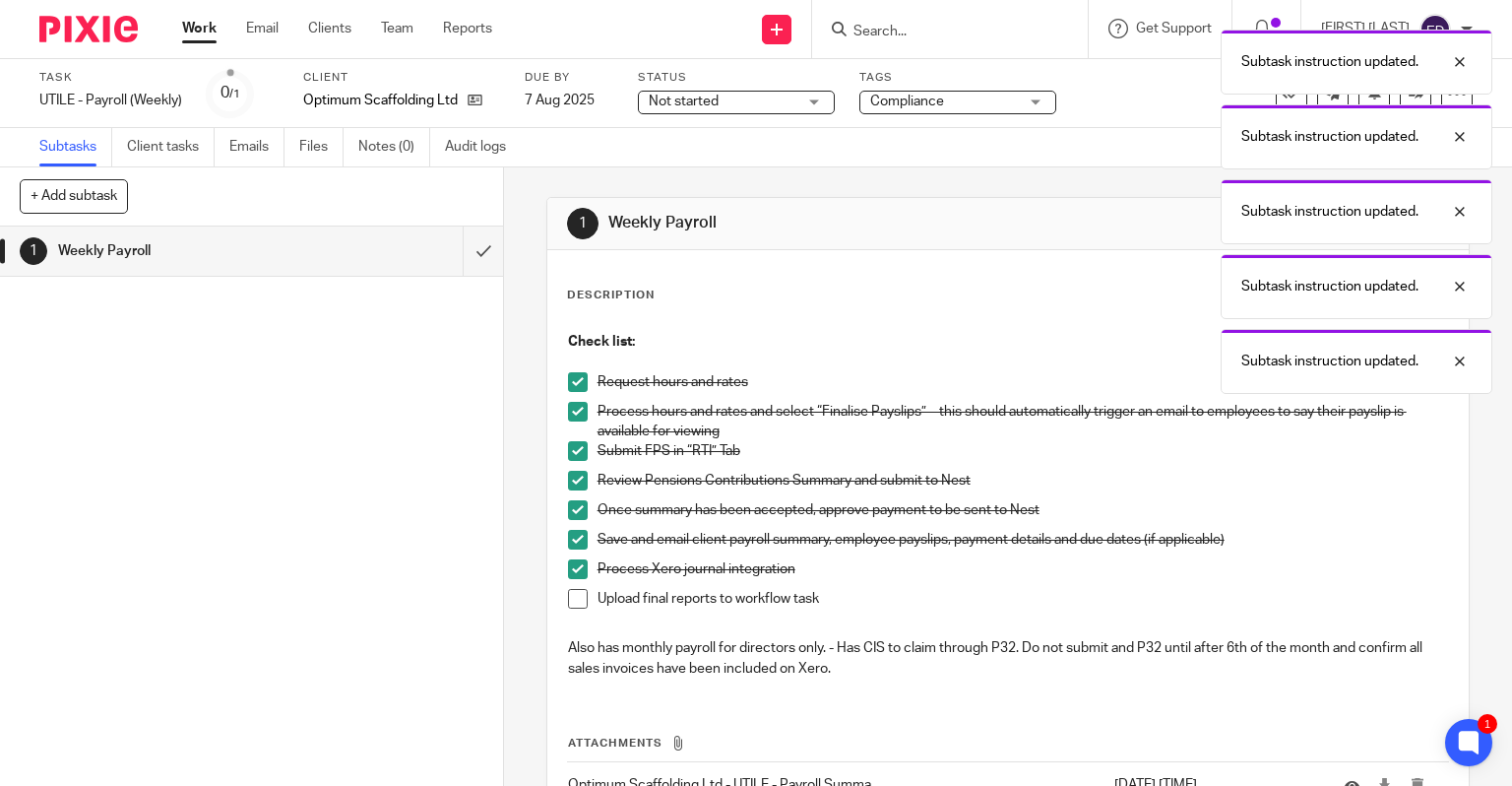click at bounding box center (578, 599) 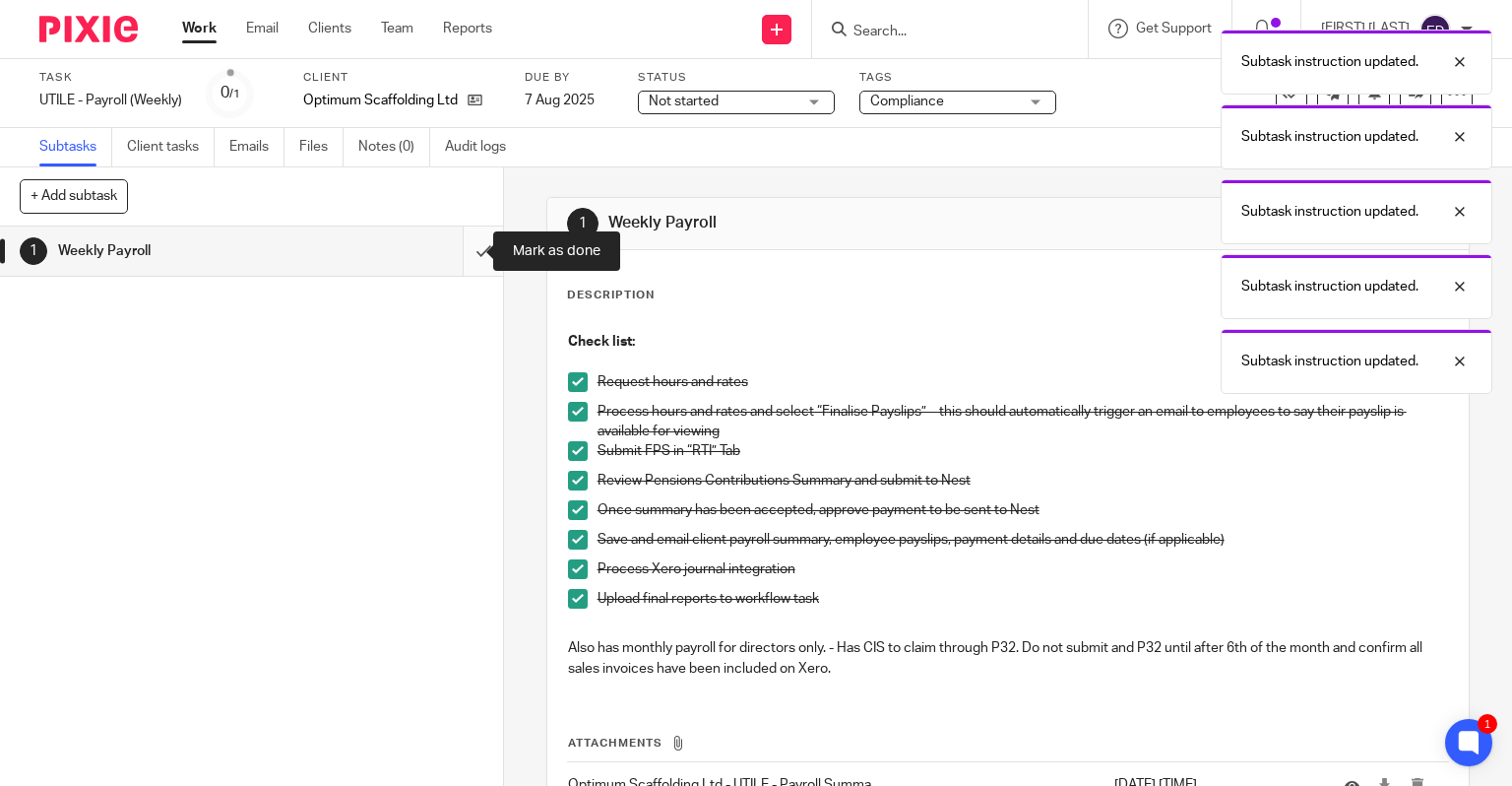 click at bounding box center [251, 251] 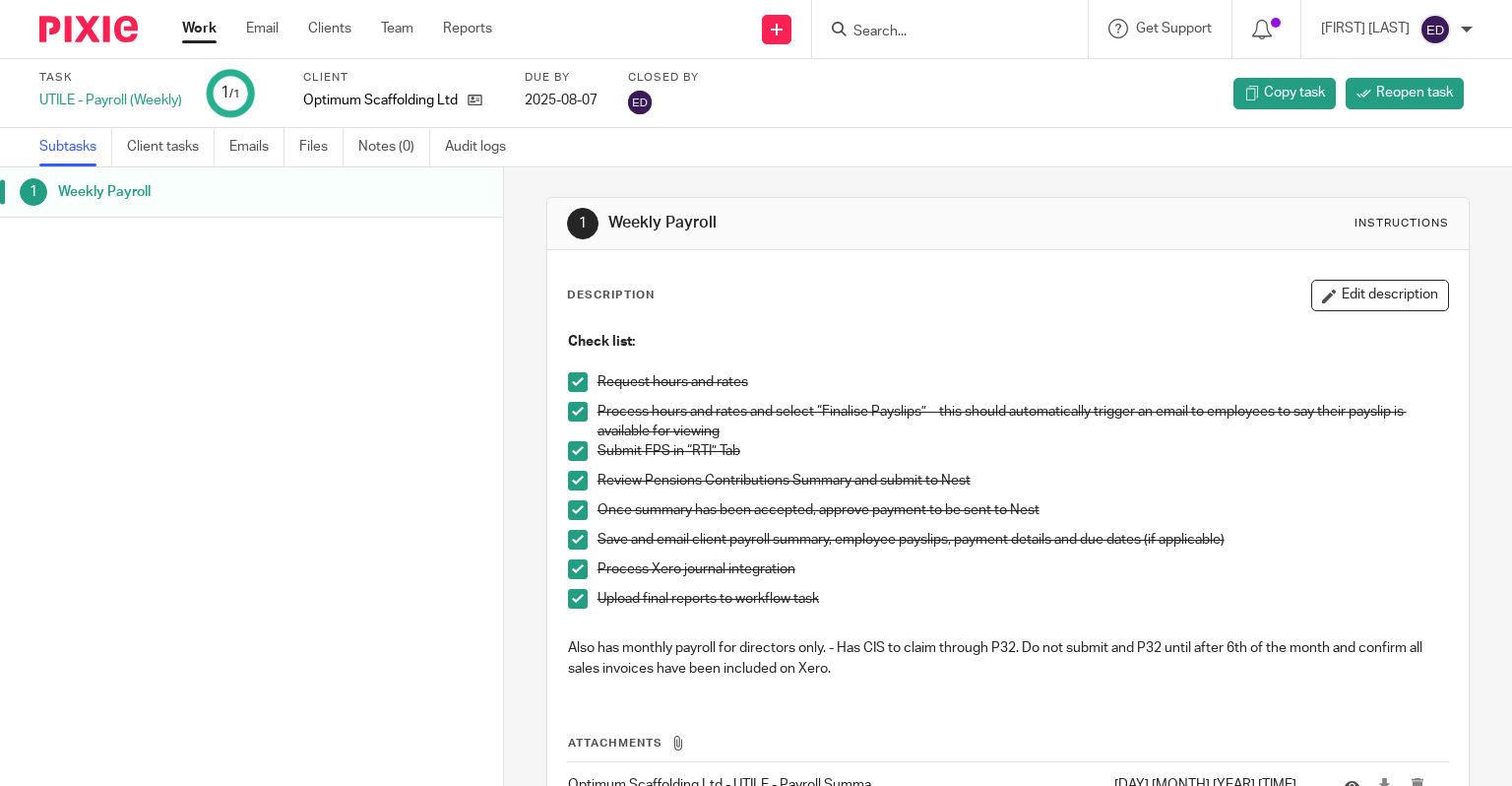 scroll, scrollTop: 0, scrollLeft: 0, axis: both 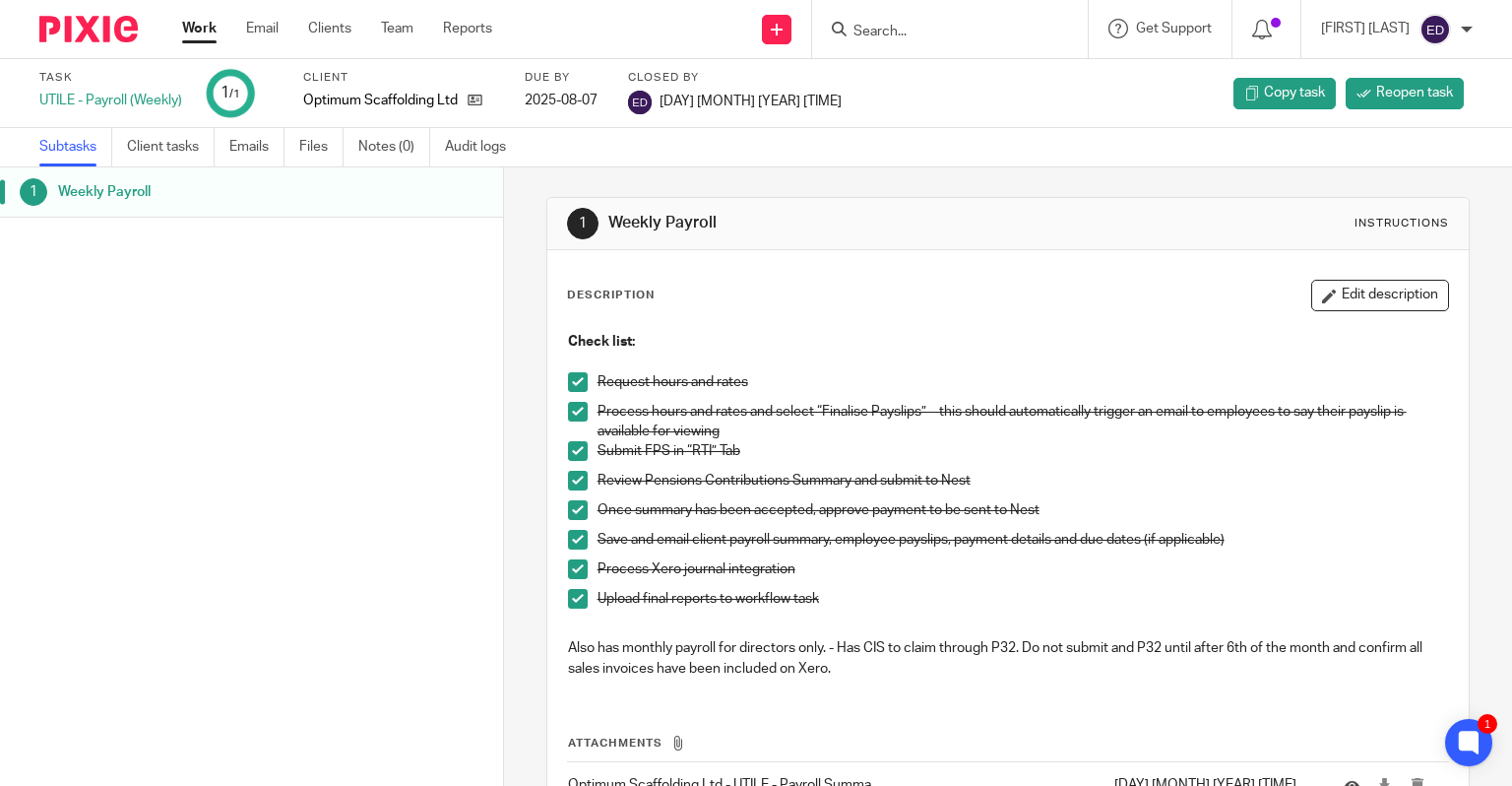 click on "Work" at bounding box center (199, 29) 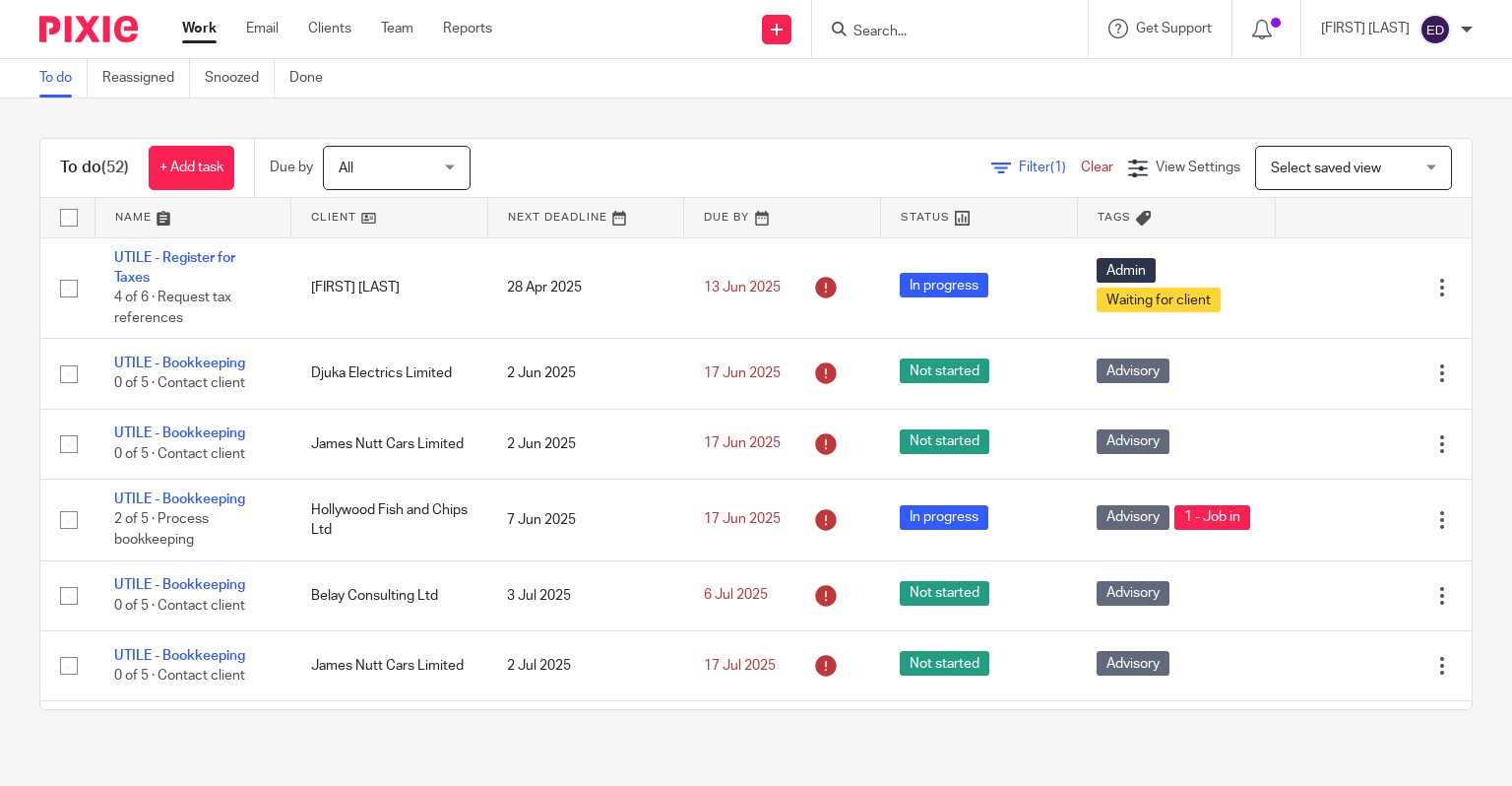 scroll, scrollTop: 0, scrollLeft: 0, axis: both 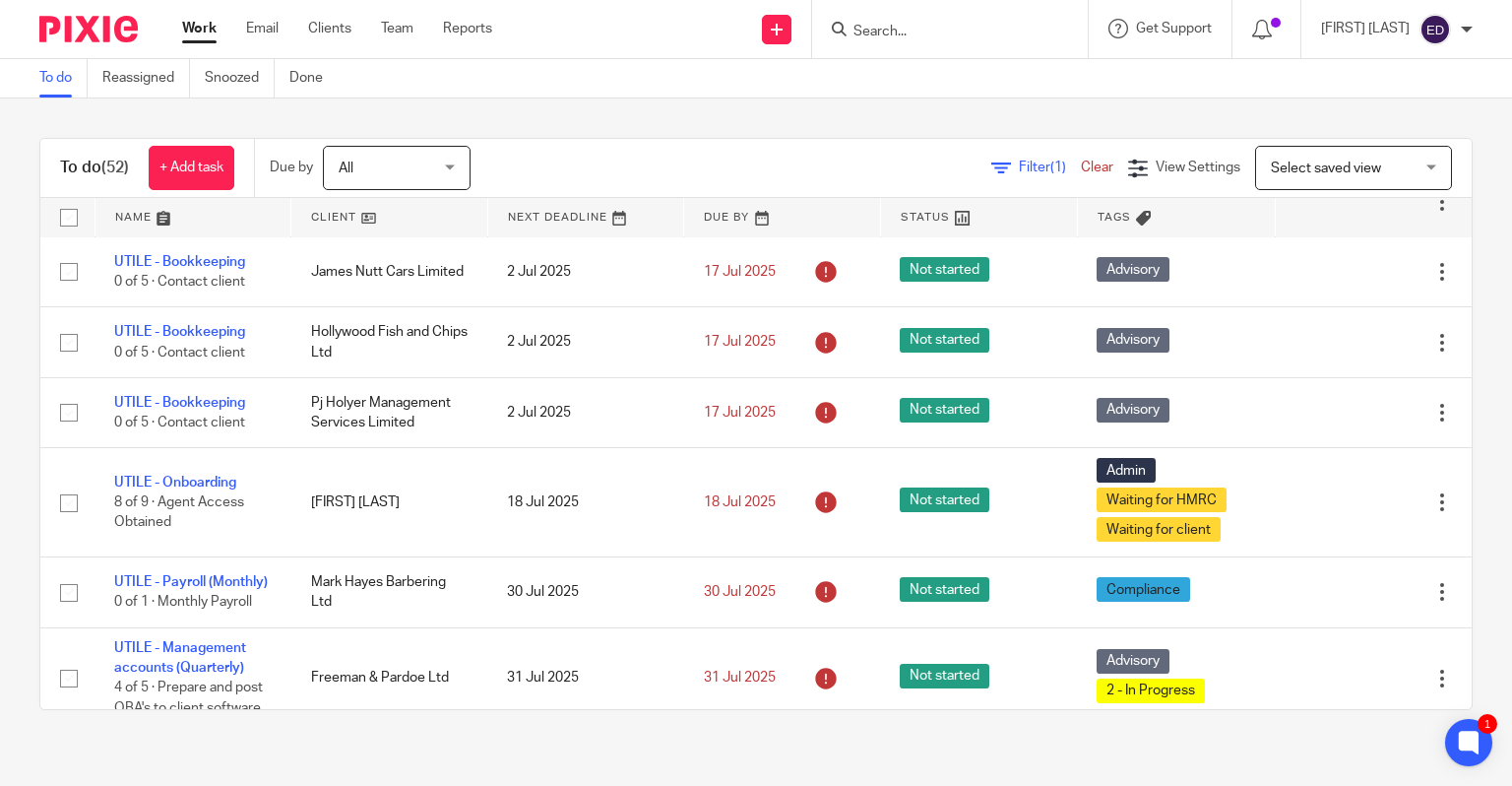 click at bounding box center (940, 33) 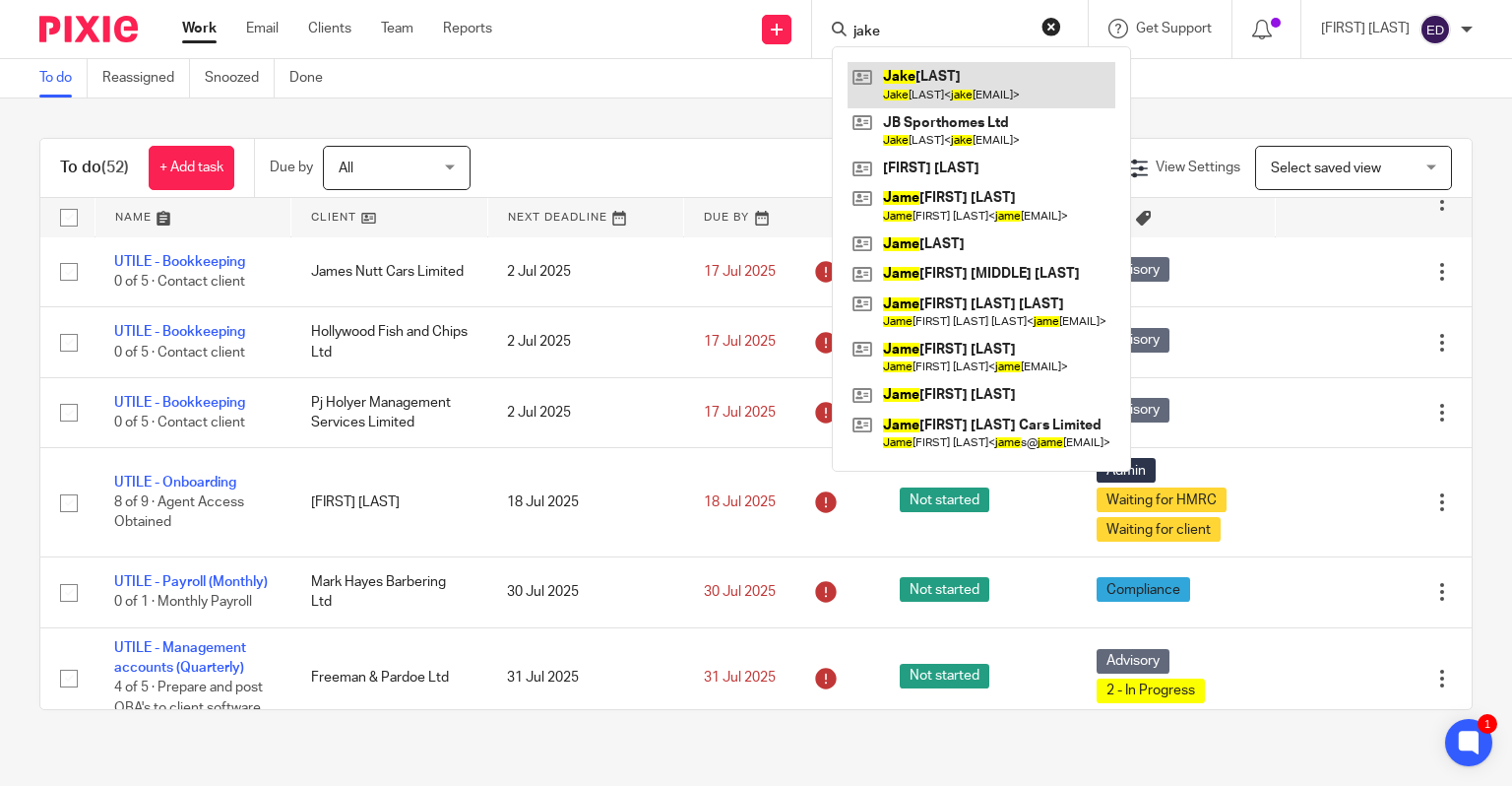 type on "jake" 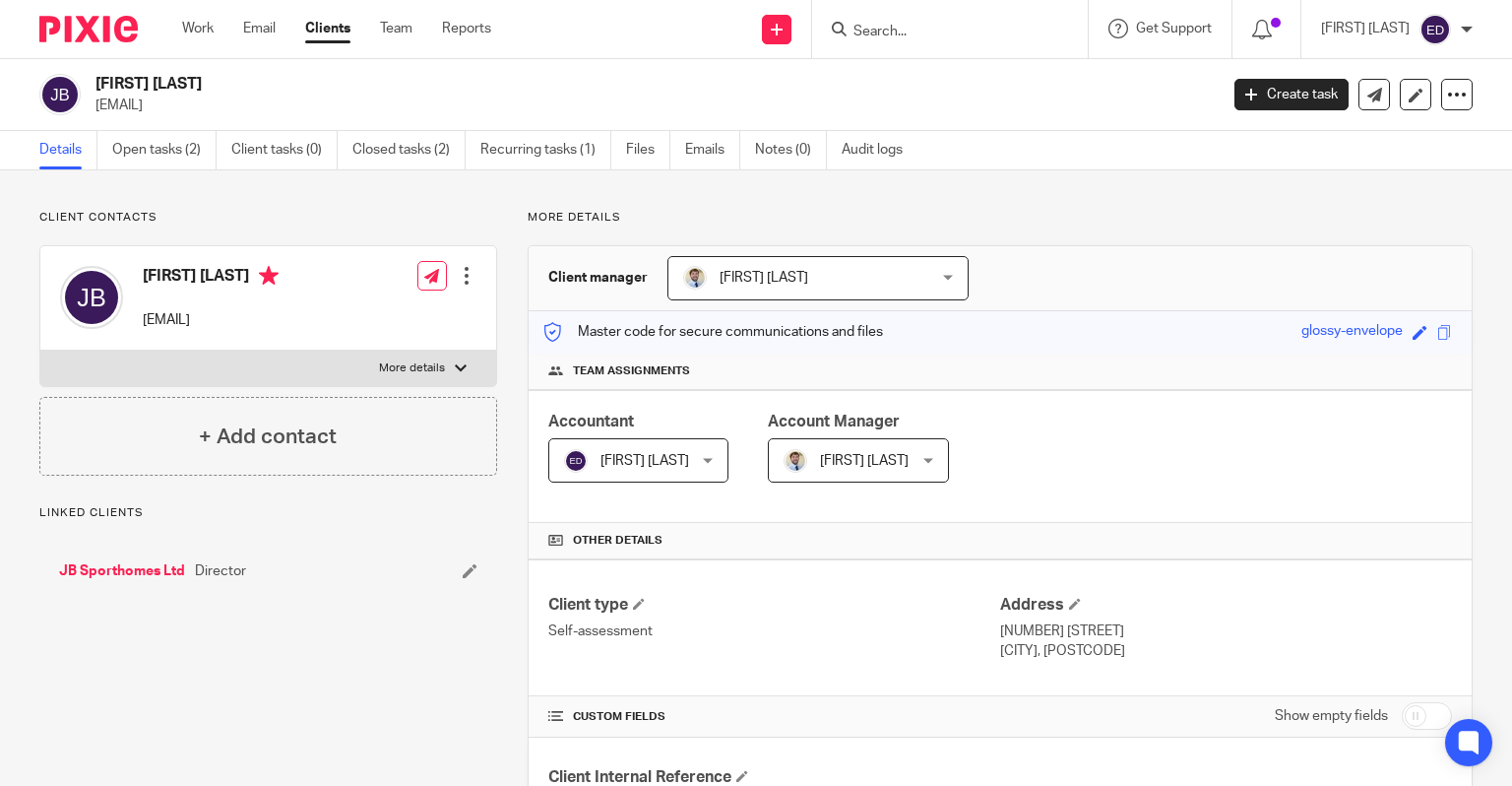 scroll, scrollTop: 0, scrollLeft: 0, axis: both 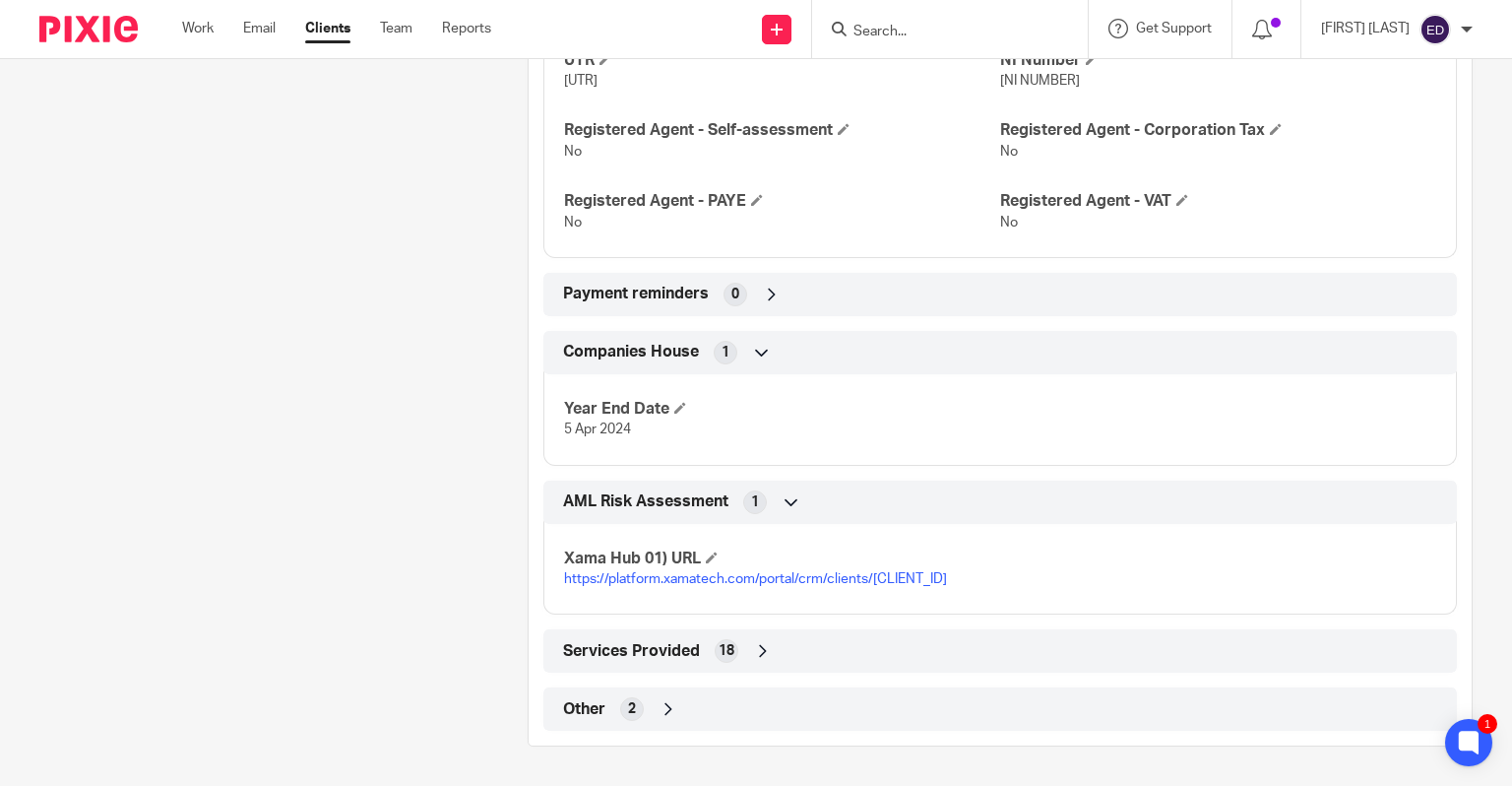 click on "Client type
Self-assessment
Address
[NUMBER] [STREET]
[CITY], [POSTCODE]
CUSTOM FIELDS
Show empty fields
Client Internal Reference
[REF]   Payroll   4     HMRC   6
UTR
[UTR]
NI Number
[NI NUMBER]
Registered Agent - Self-assessment
No
Registered Agent - Corporation Tax
No
Registered Agent - PAYE
No
Registered Agent - VAT
No   Payment reminders   0     VAT   3     Companies House   1
Year End Date
[DATE]   Bookkeeping   6     AML Risk Assessment   1
Xama Hub 01) URL
App links   1     Pixie Internal Dates   4" at bounding box center [1000, 210] 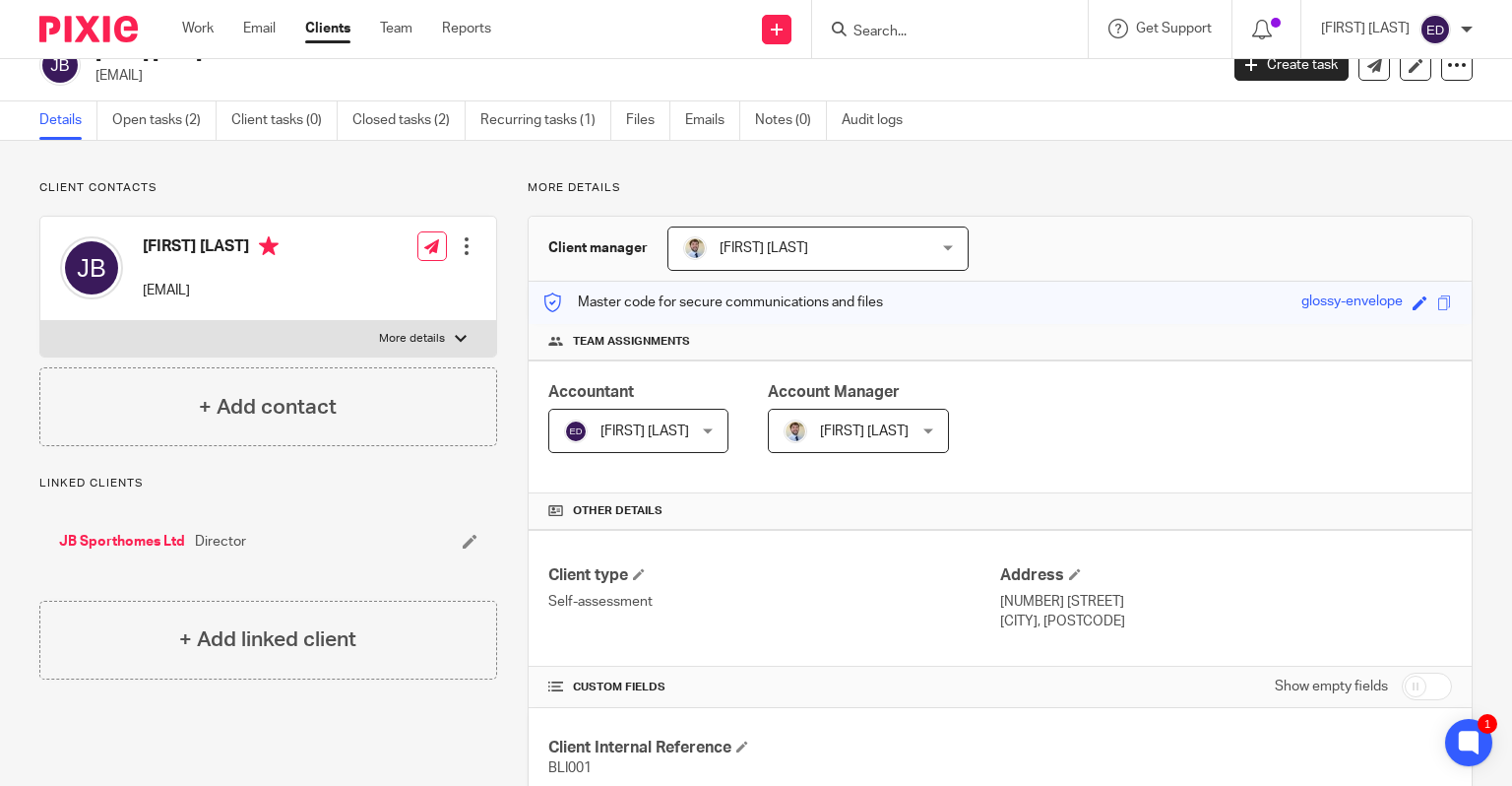 scroll, scrollTop: 0, scrollLeft: 0, axis: both 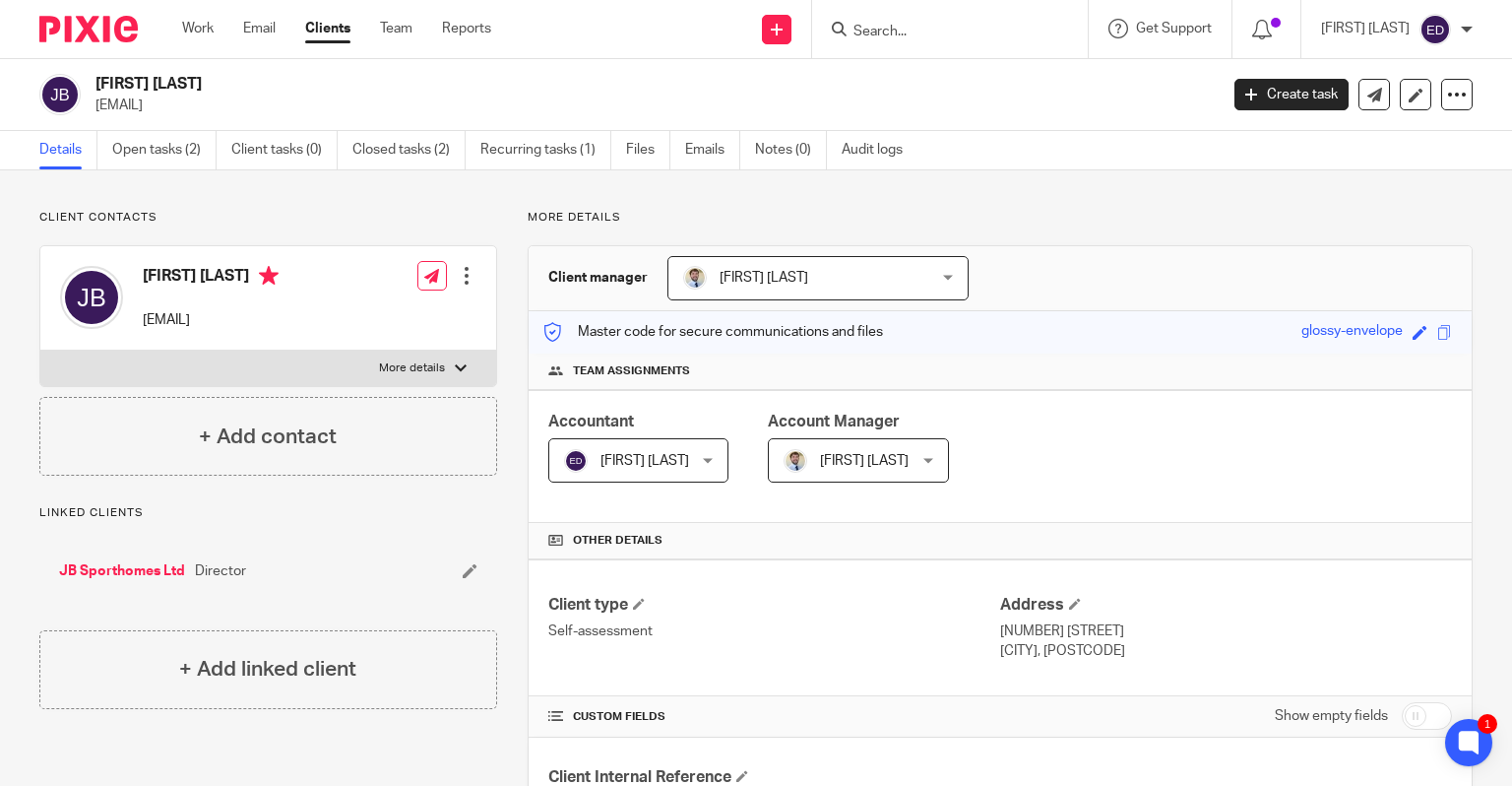 click at bounding box center (940, 33) 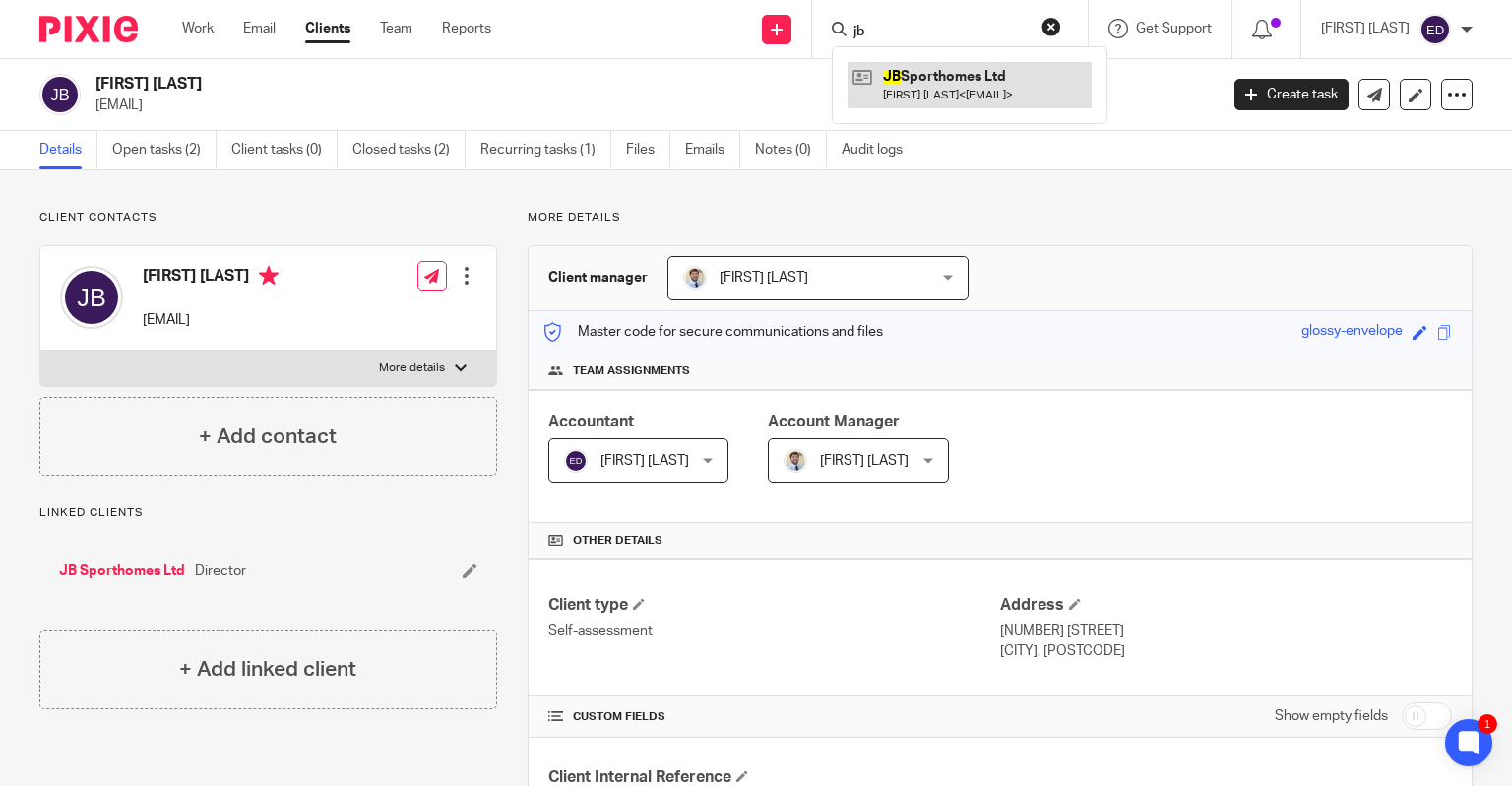 type on "jb" 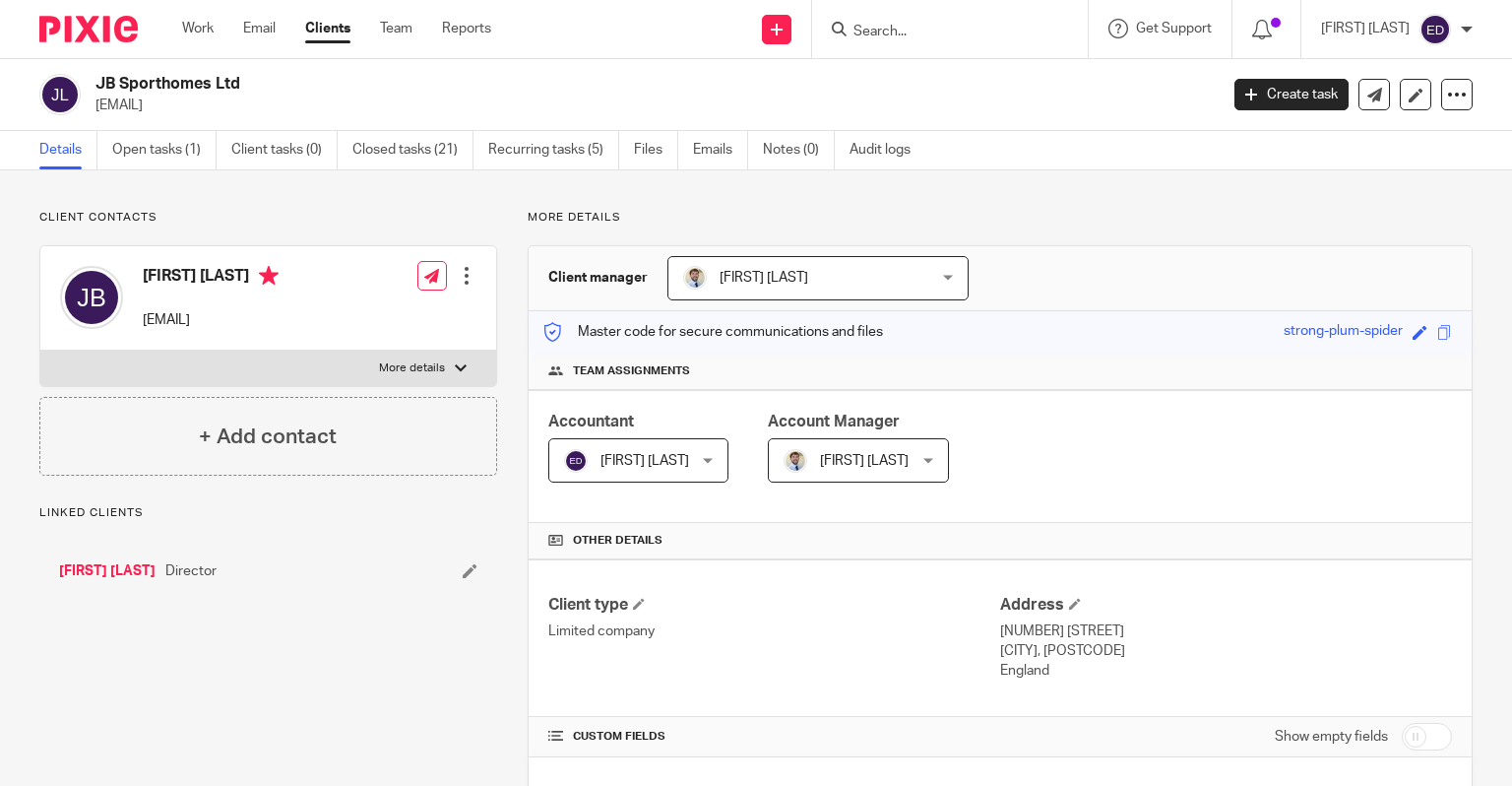 scroll, scrollTop: 0, scrollLeft: 0, axis: both 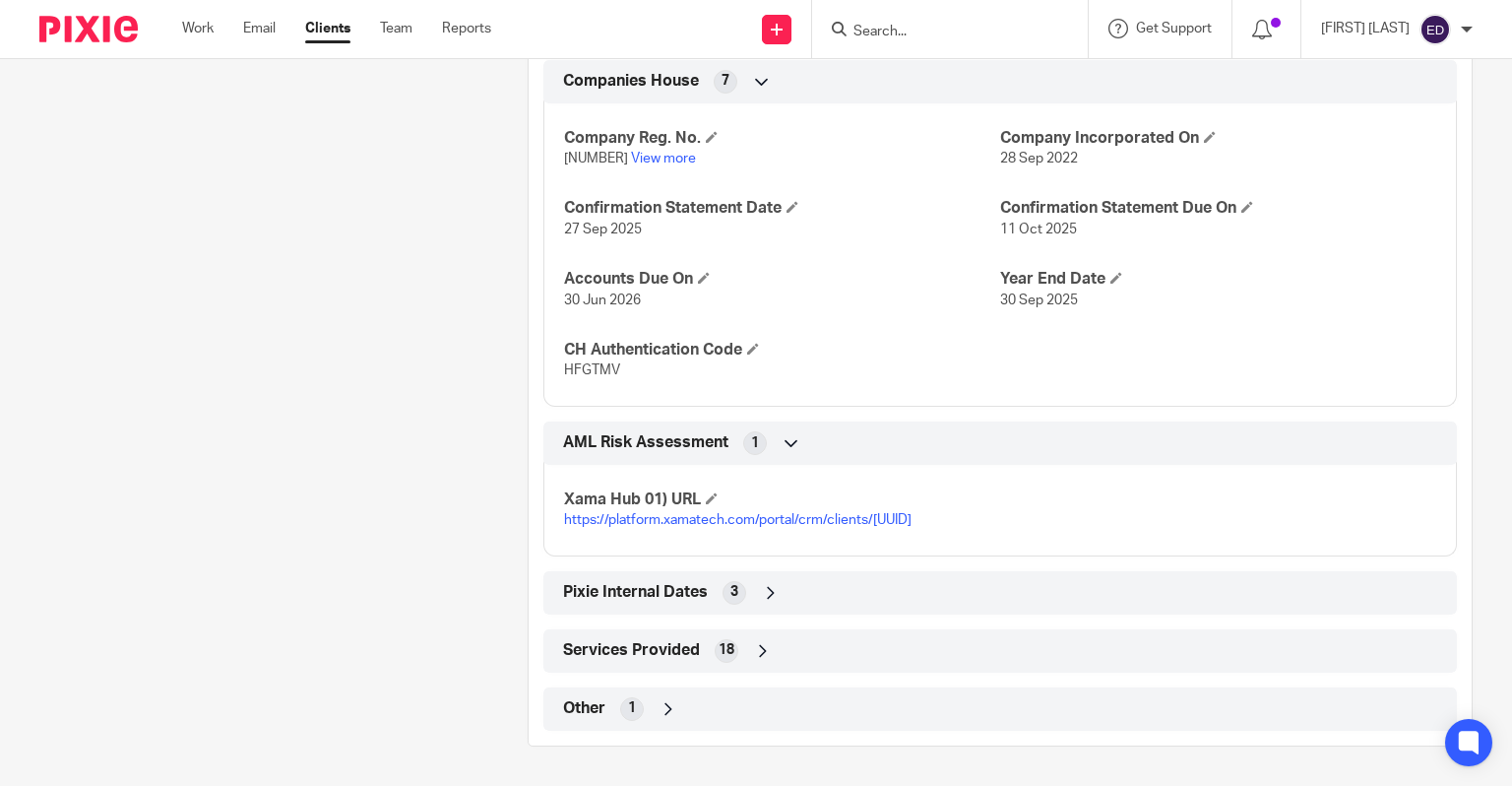 click on "Other   1" at bounding box center (1000, 709) 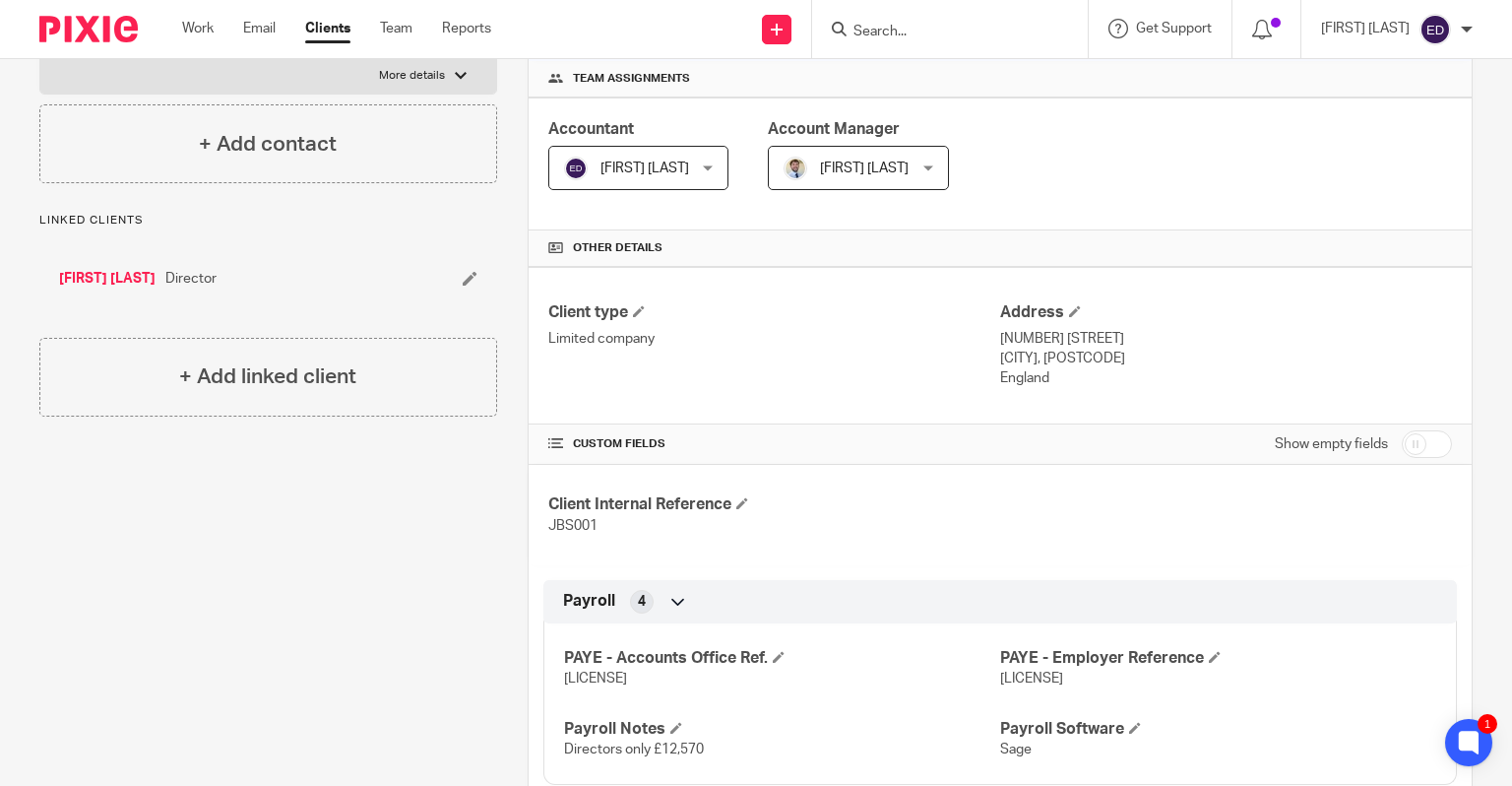scroll, scrollTop: 63, scrollLeft: 0, axis: vertical 